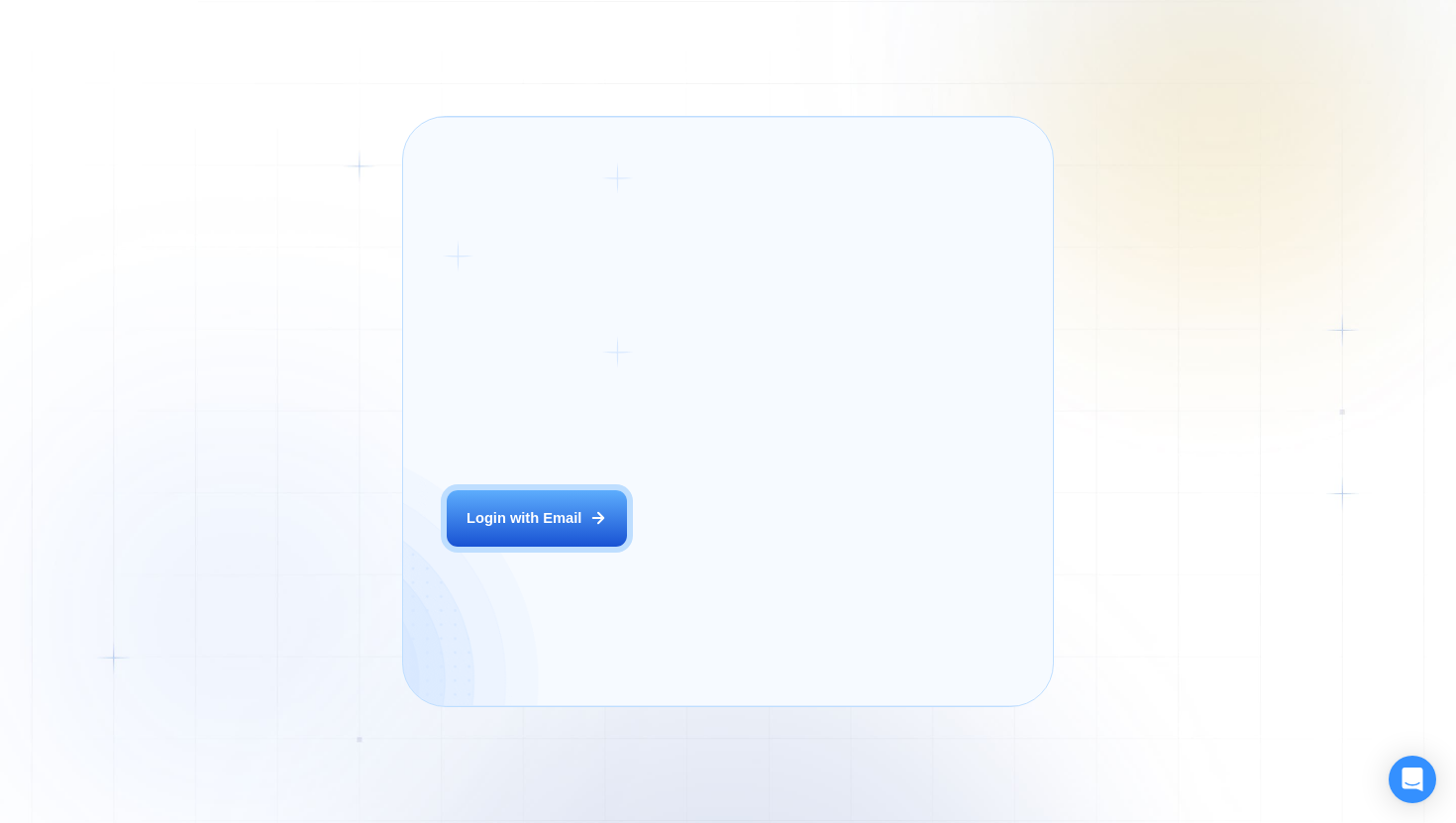 scroll, scrollTop: 0, scrollLeft: 0, axis: both 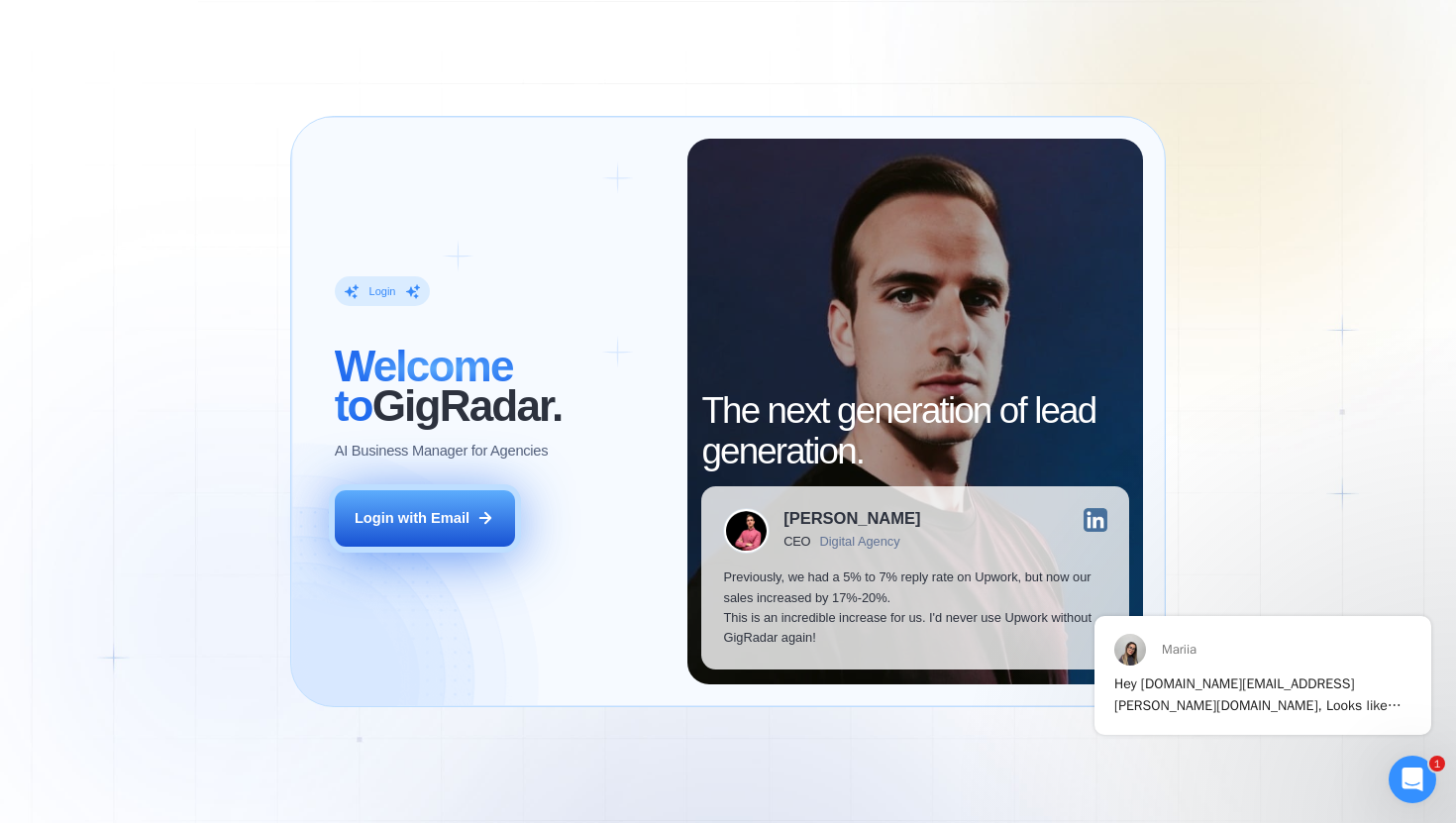 click on "Login with Email" at bounding box center [412, 518] 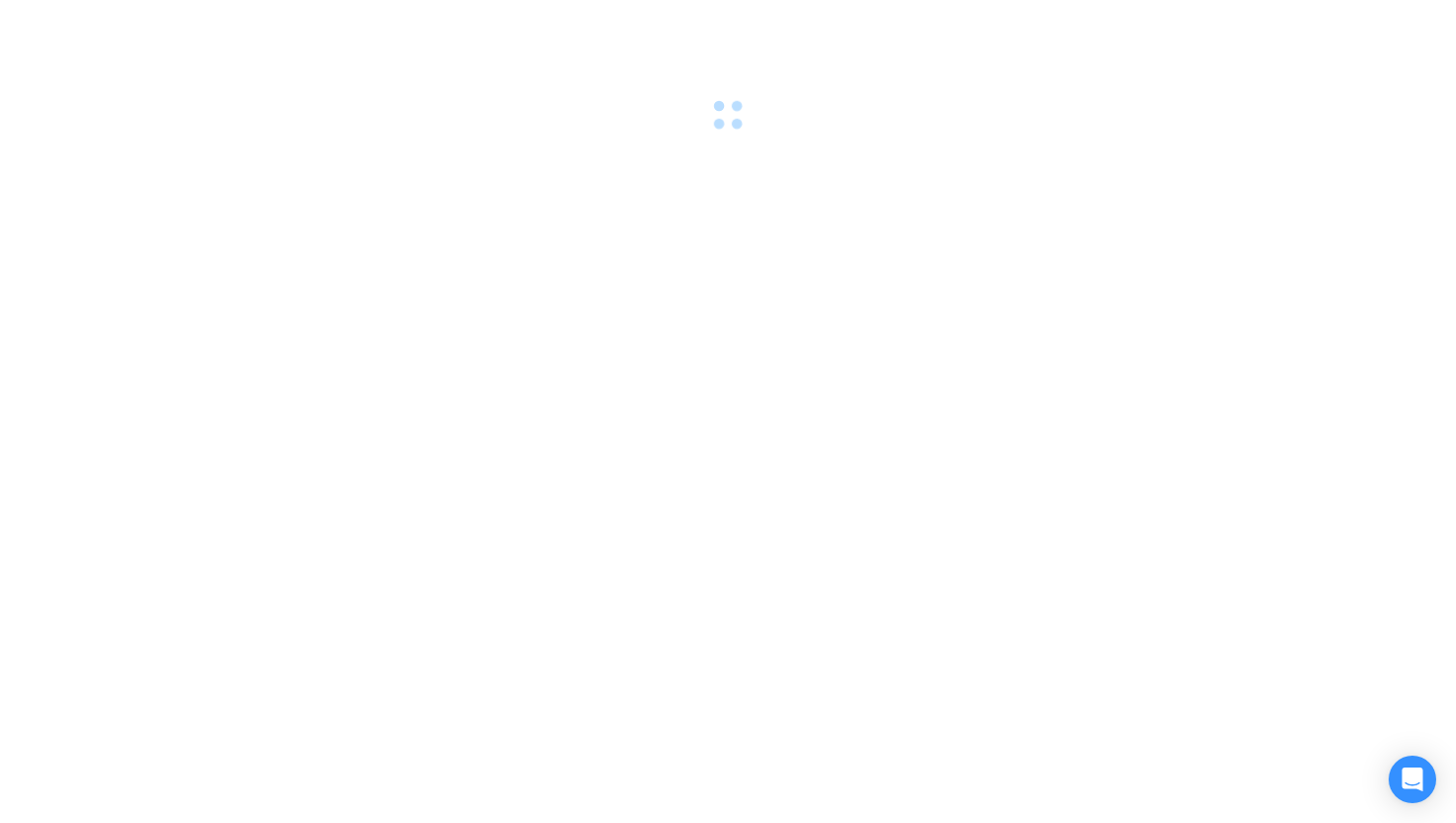 scroll, scrollTop: 0, scrollLeft: 0, axis: both 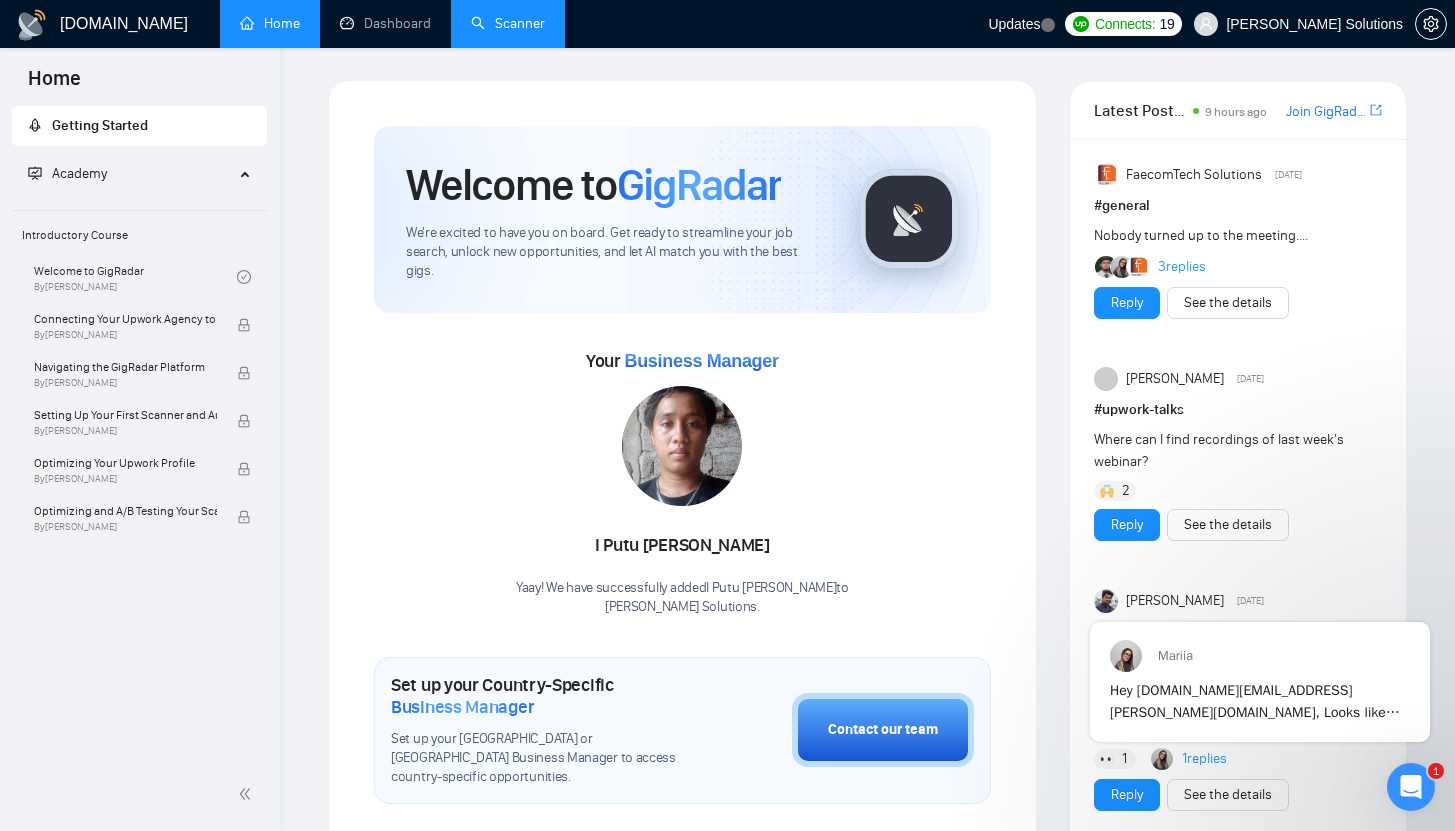 click on "Scanner" at bounding box center (508, 23) 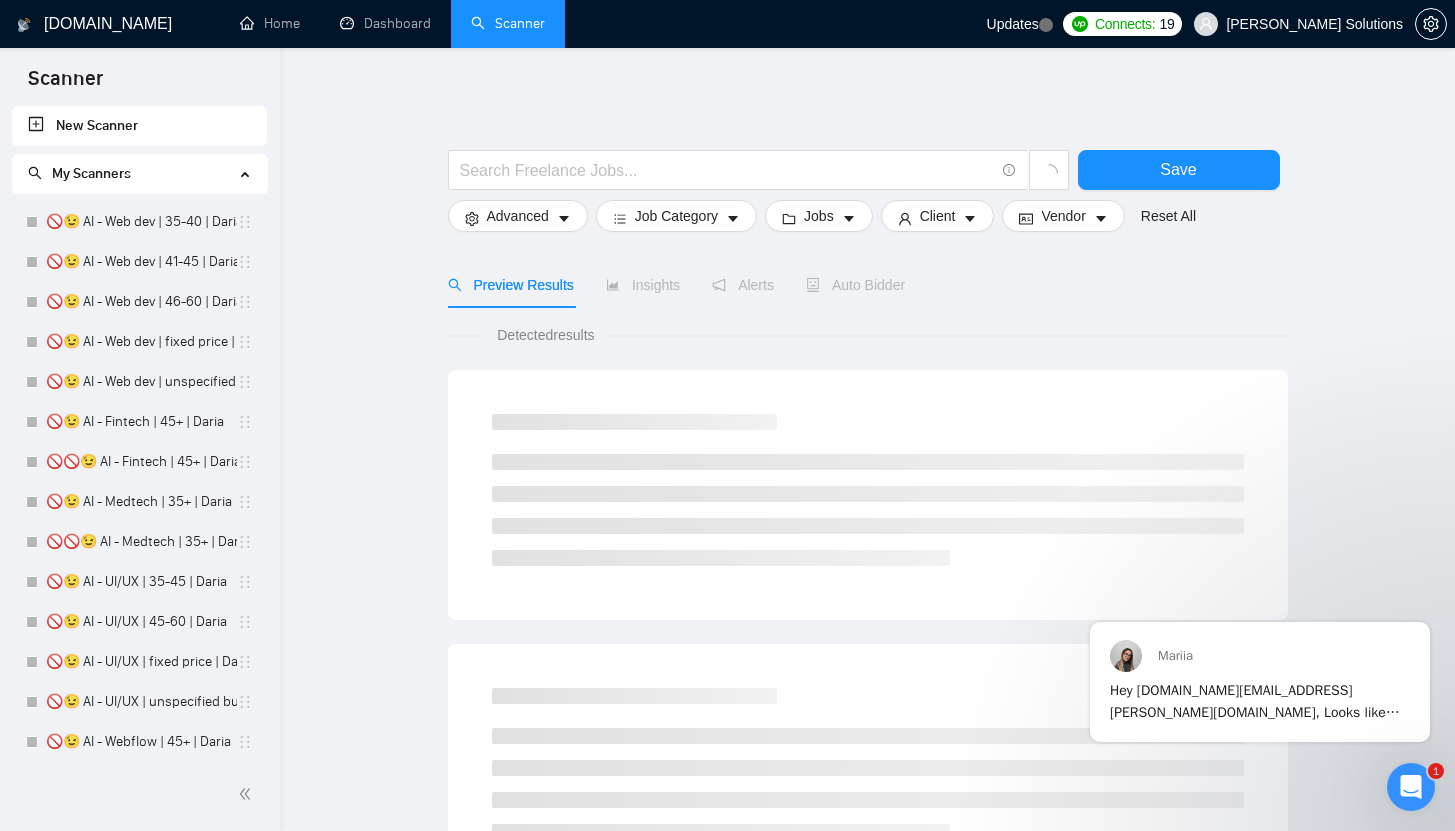 click 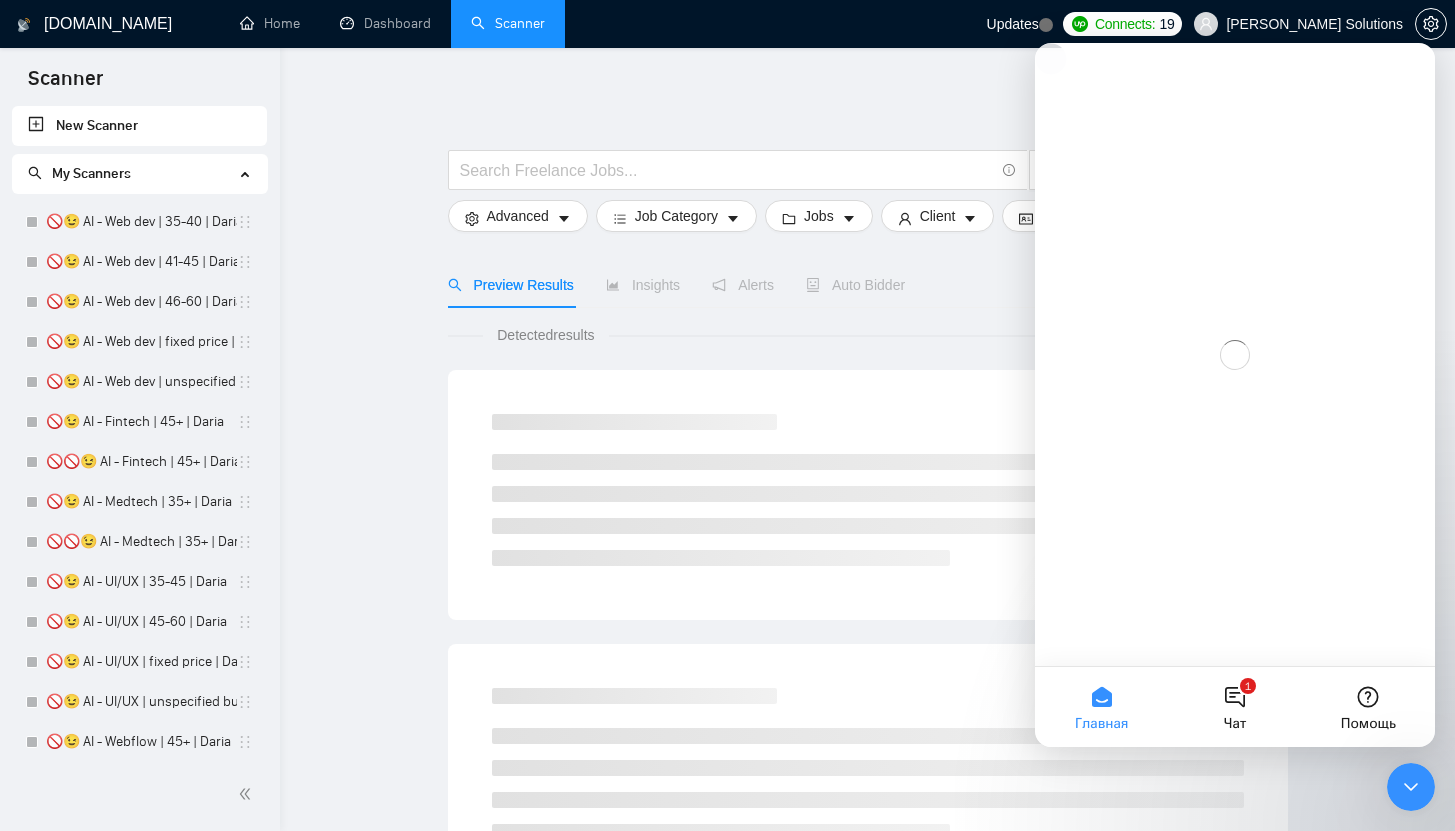 scroll, scrollTop: 0, scrollLeft: 0, axis: both 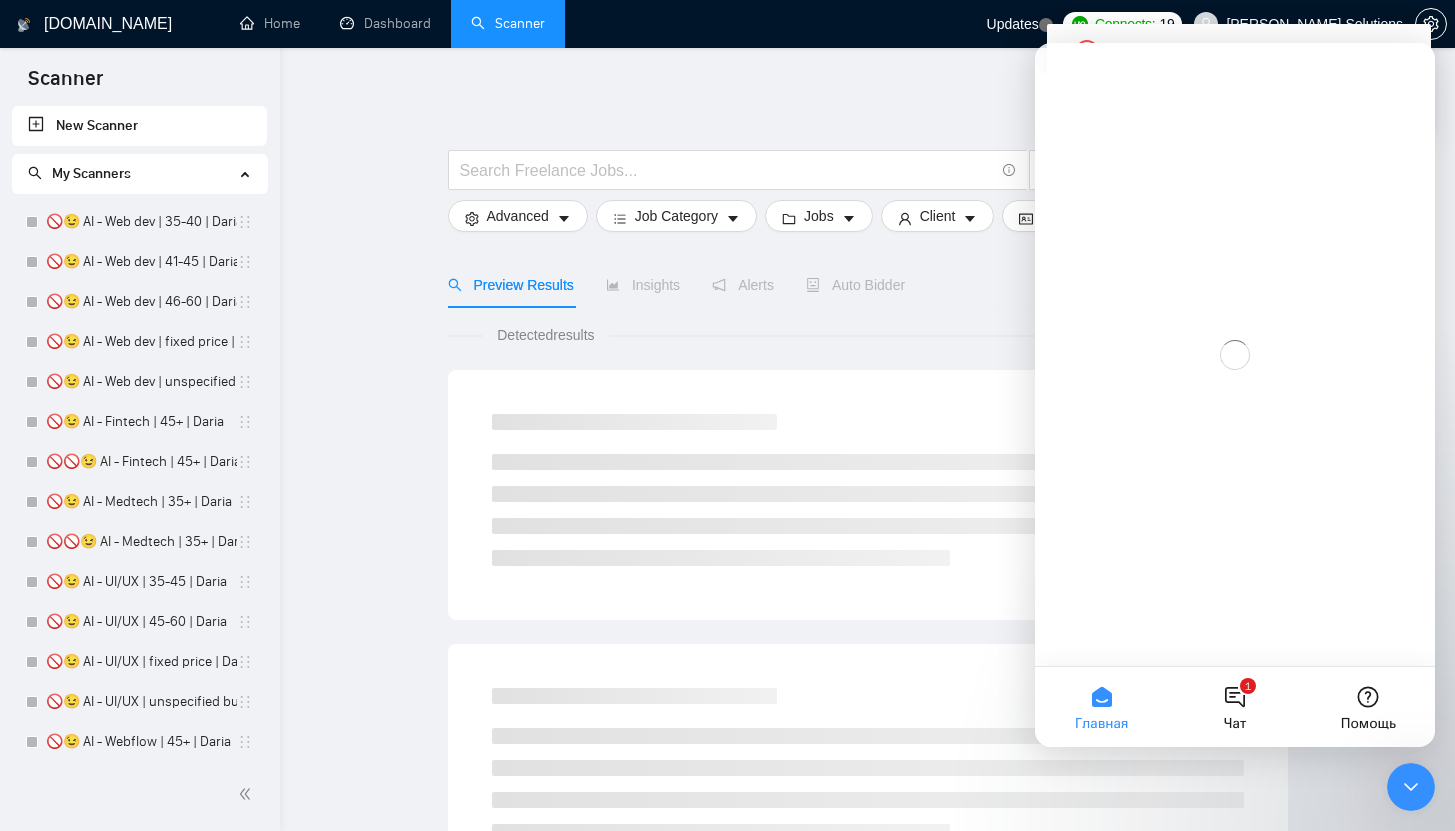 click 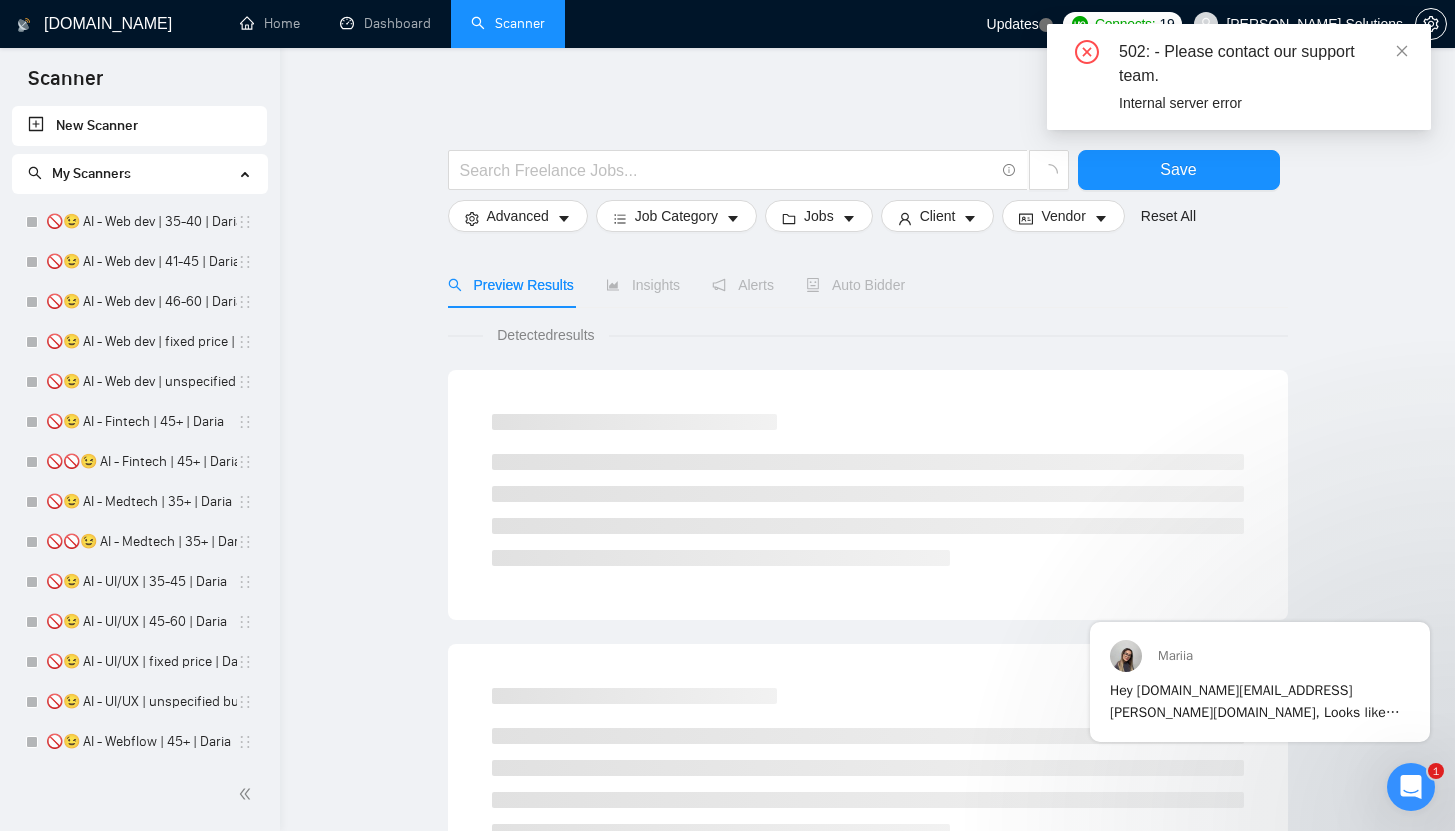 scroll, scrollTop: 0, scrollLeft: 0, axis: both 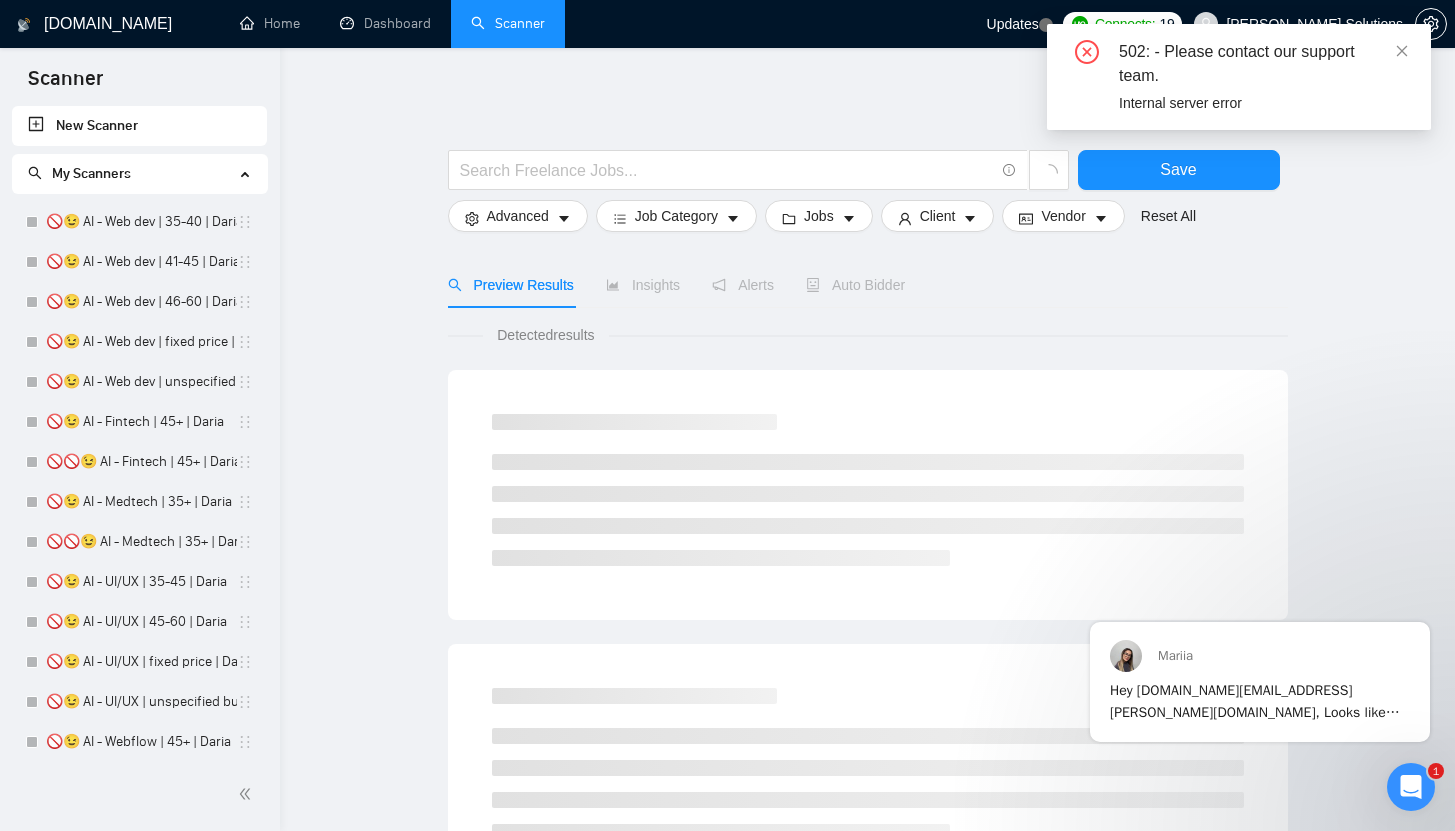 click on "502:  - Please contact our support team. Internal server error" at bounding box center [1239, 77] 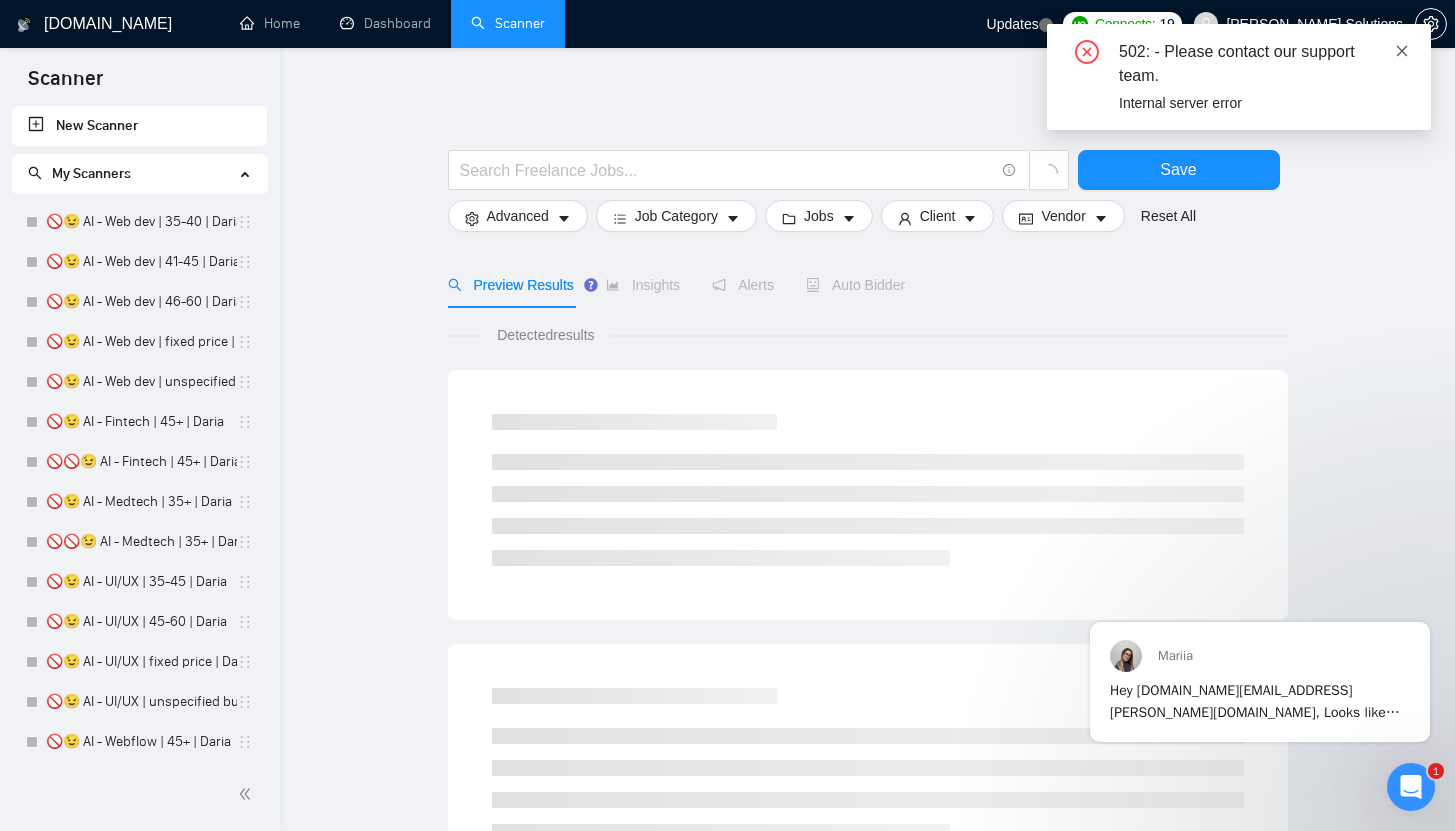 click 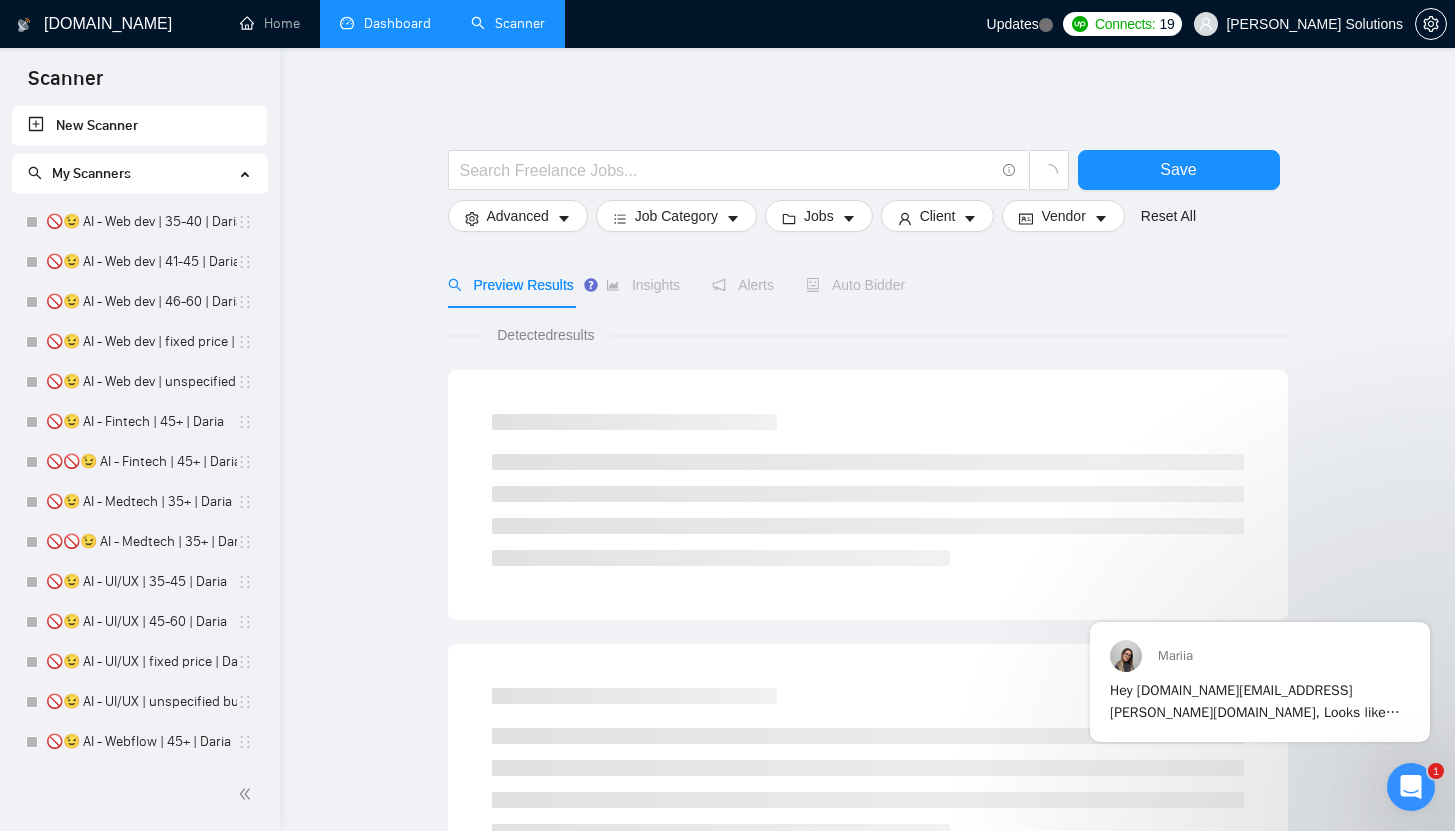 click on "Dashboard" at bounding box center (385, 23) 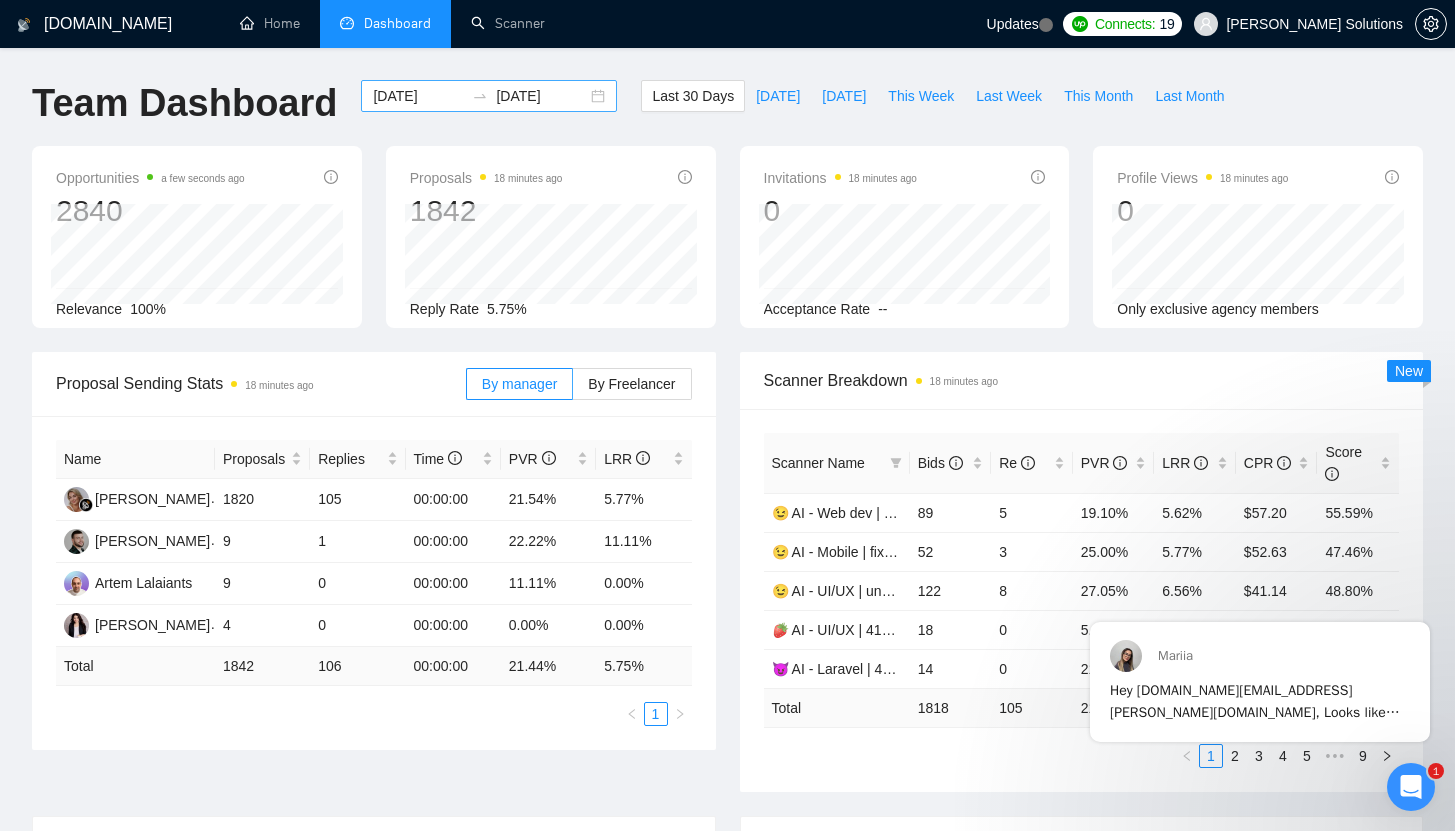 click on "[DATE]" at bounding box center [418, 96] 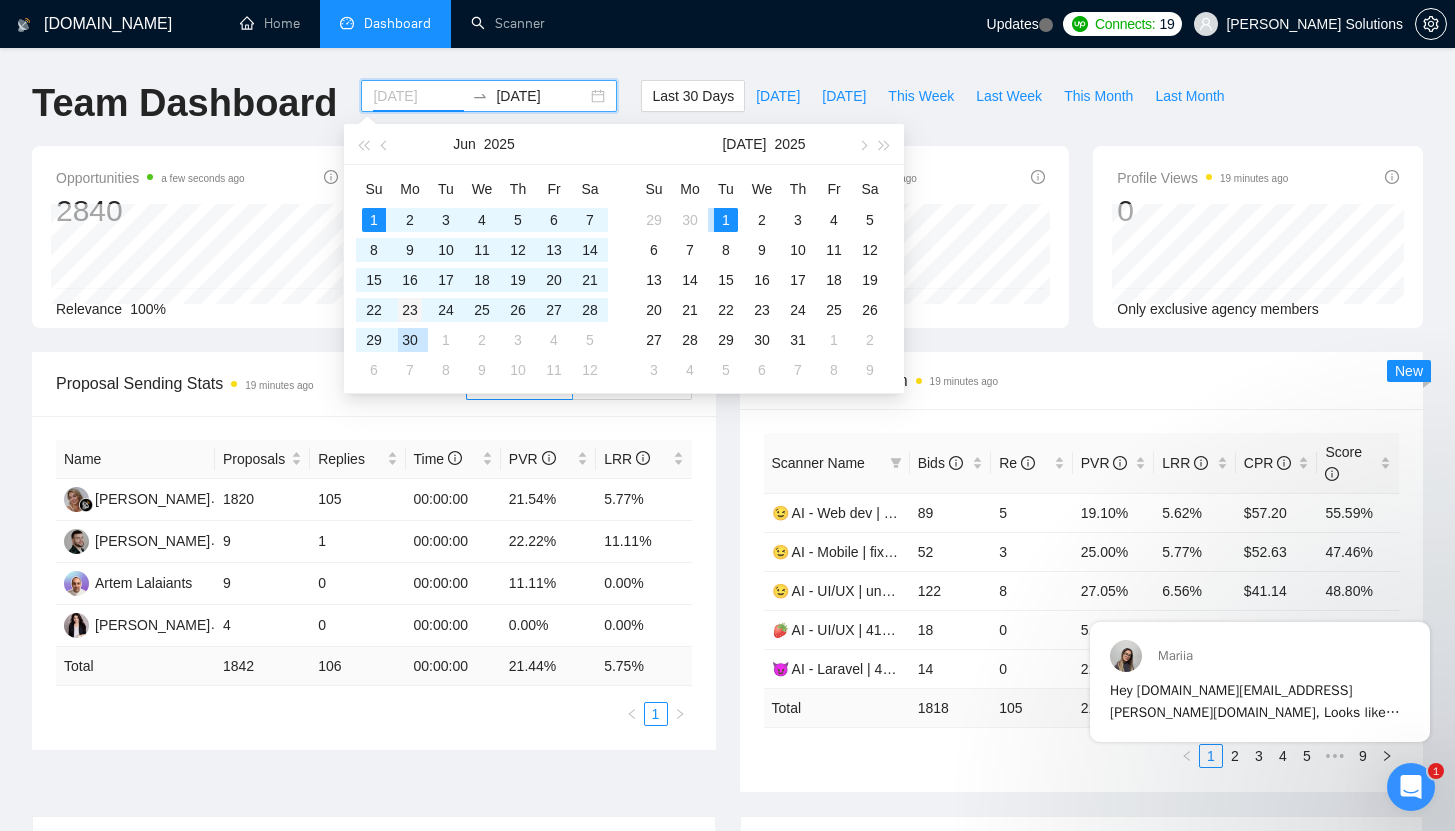type on "2025-06-23" 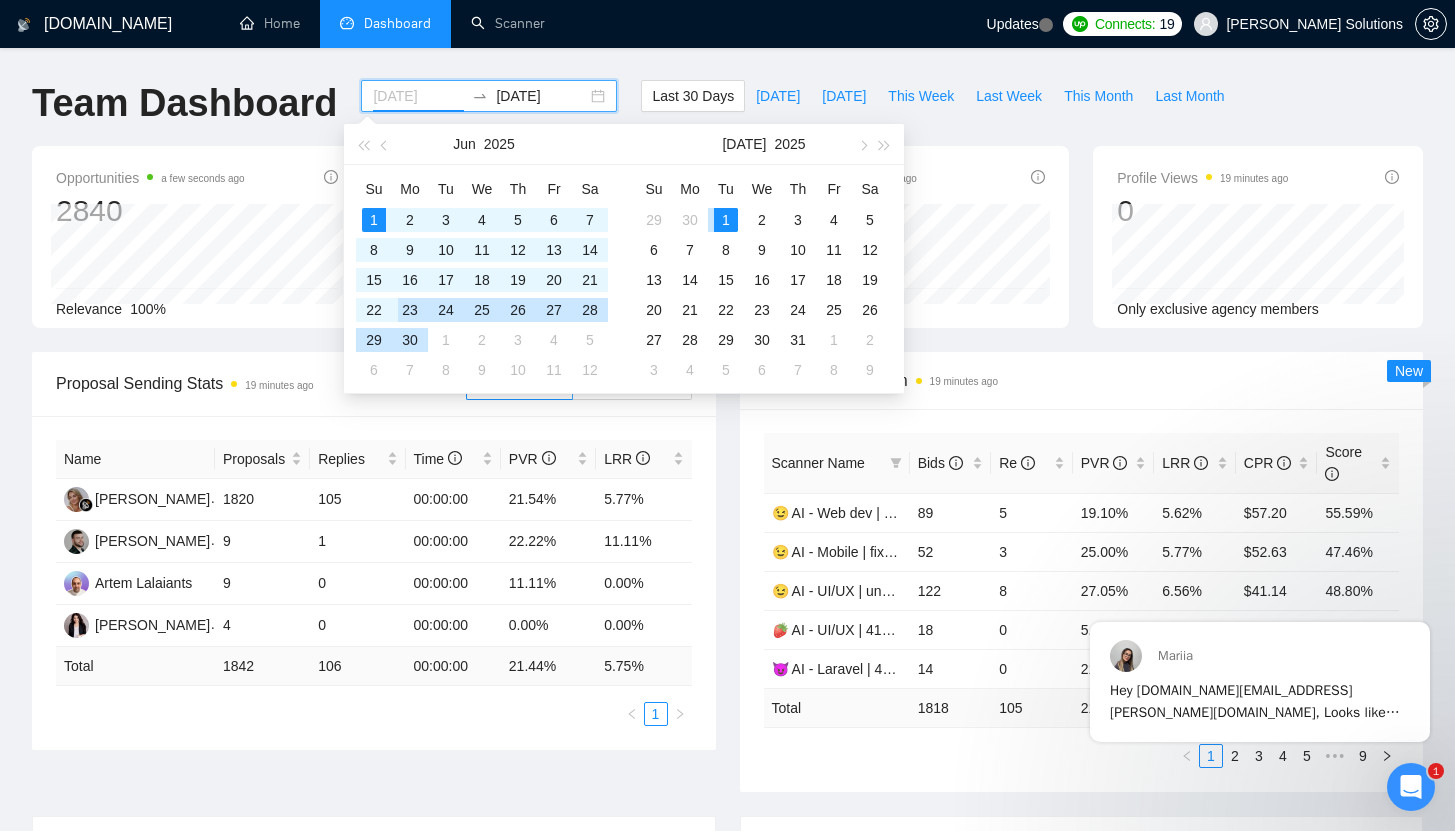 click on "23" at bounding box center [410, 310] 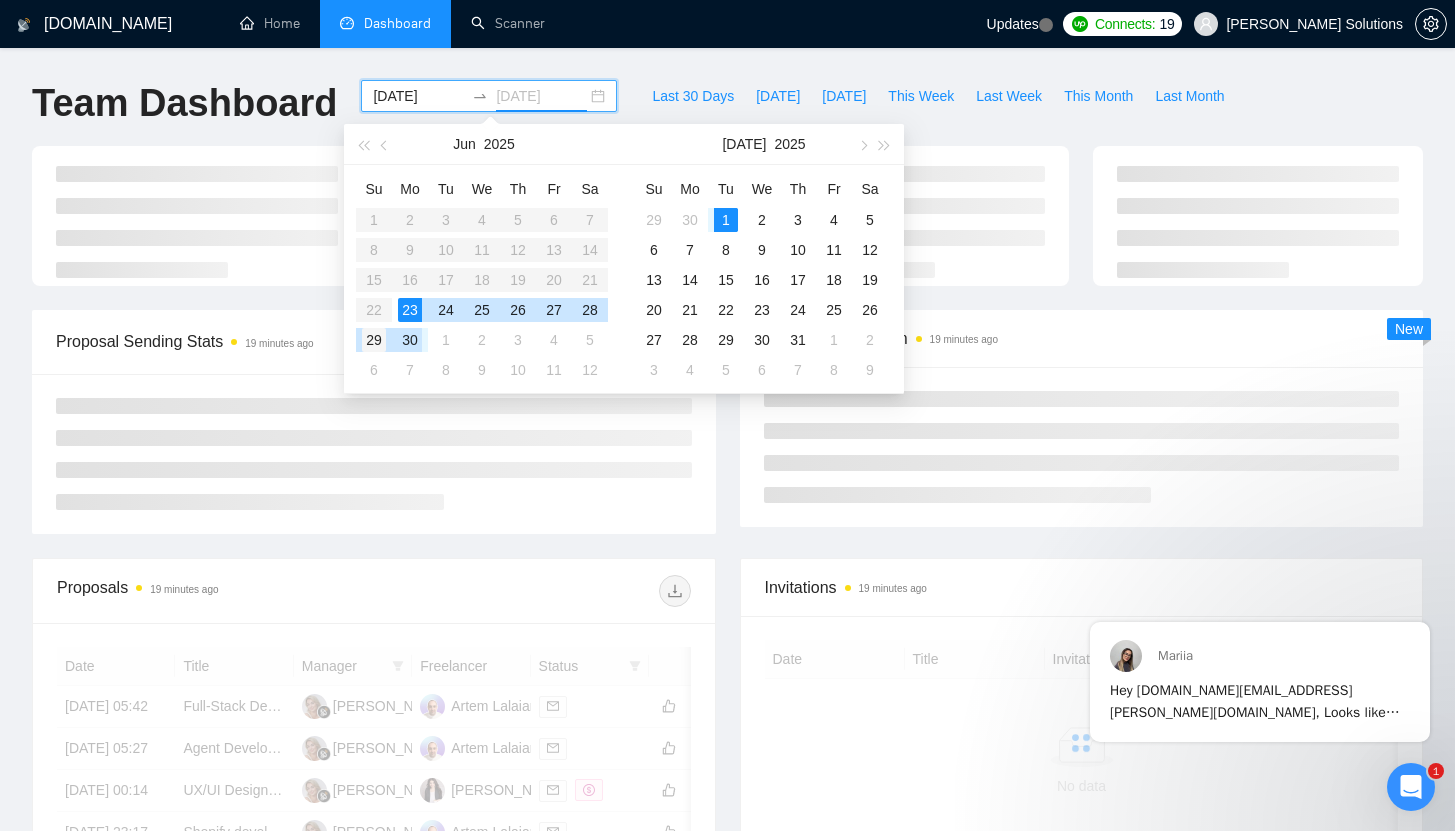 type on "2025-06-29" 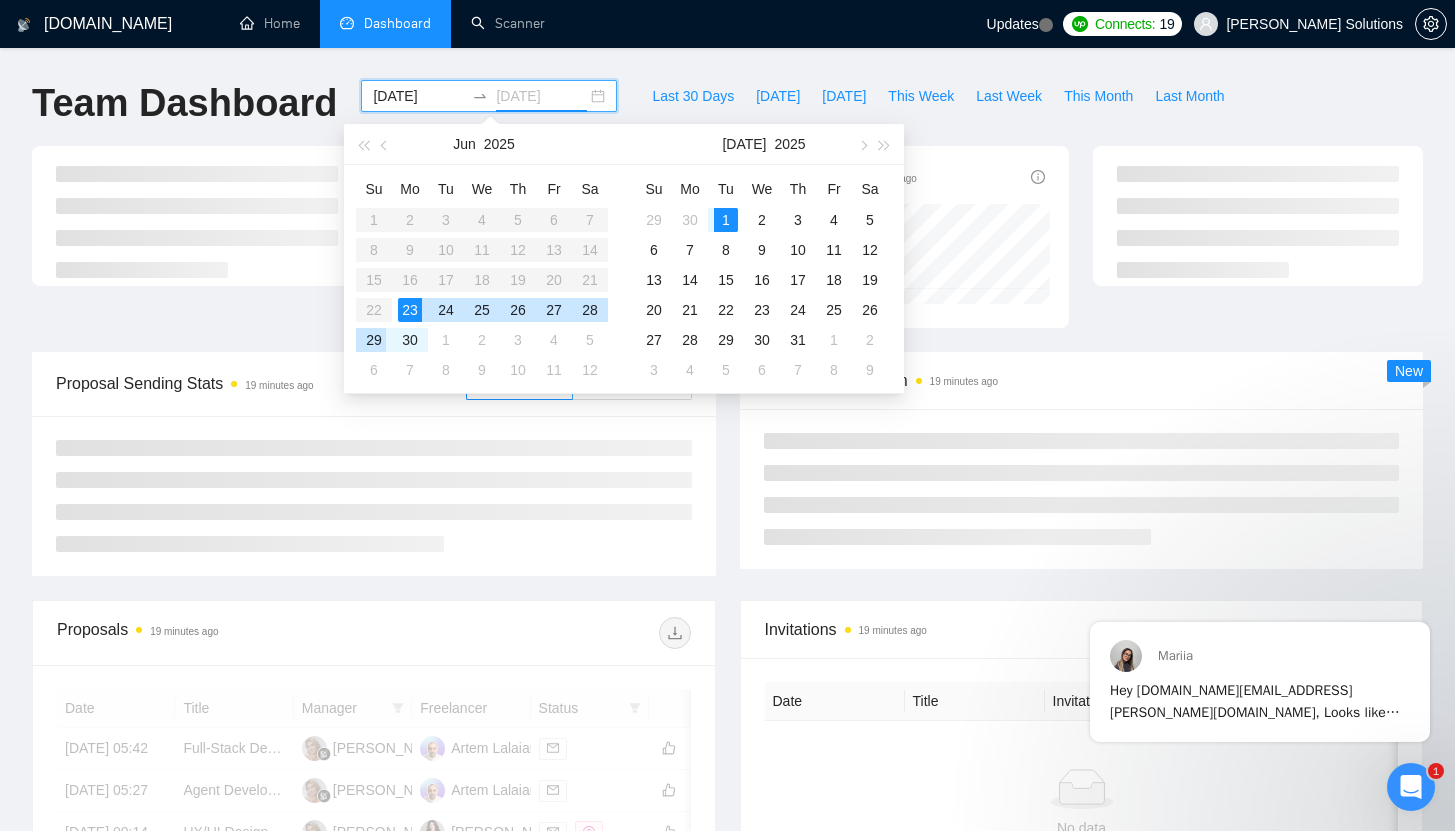 click on "29" at bounding box center (374, 340) 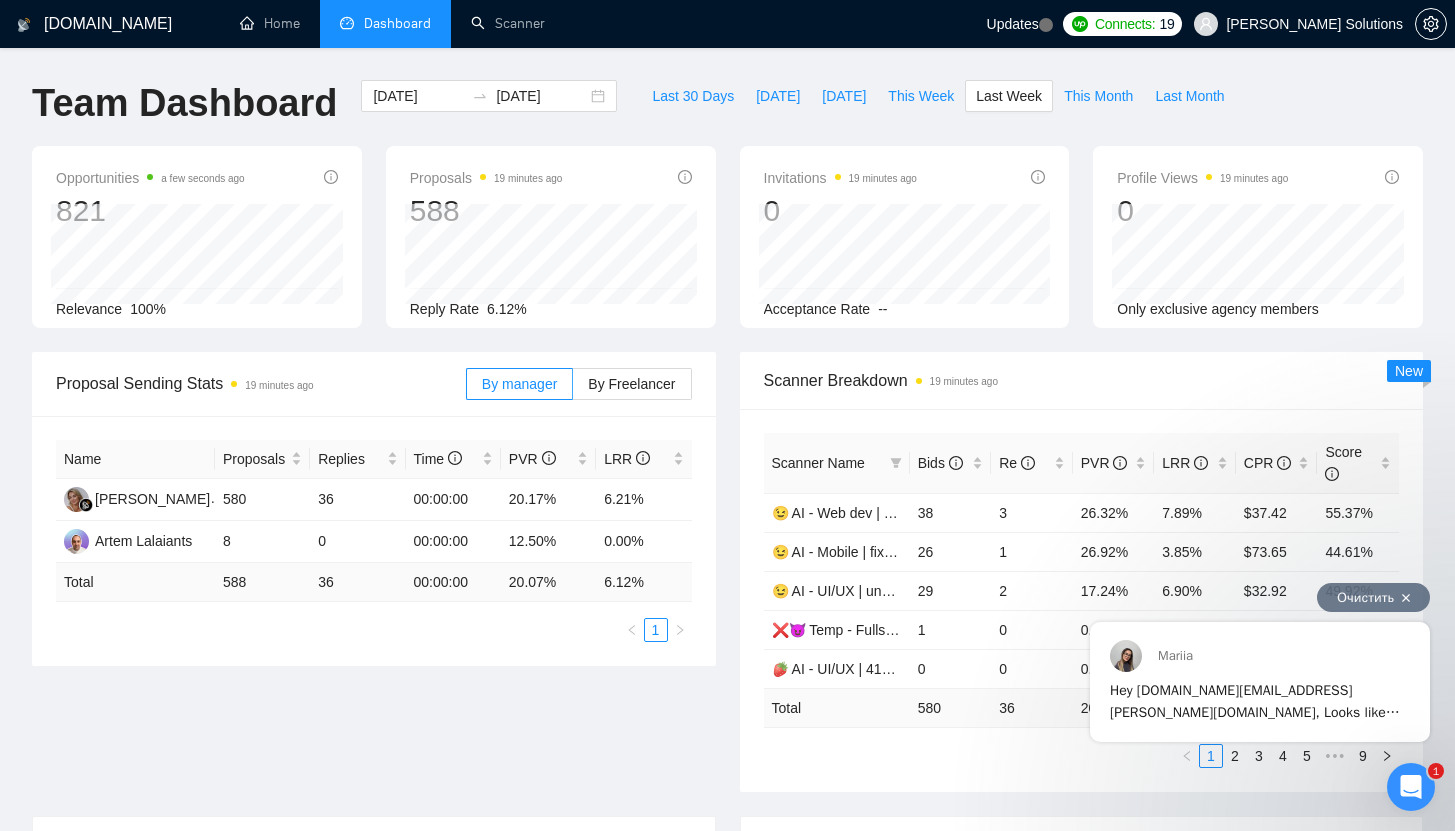 click on "Очистить" at bounding box center [1373, 597] 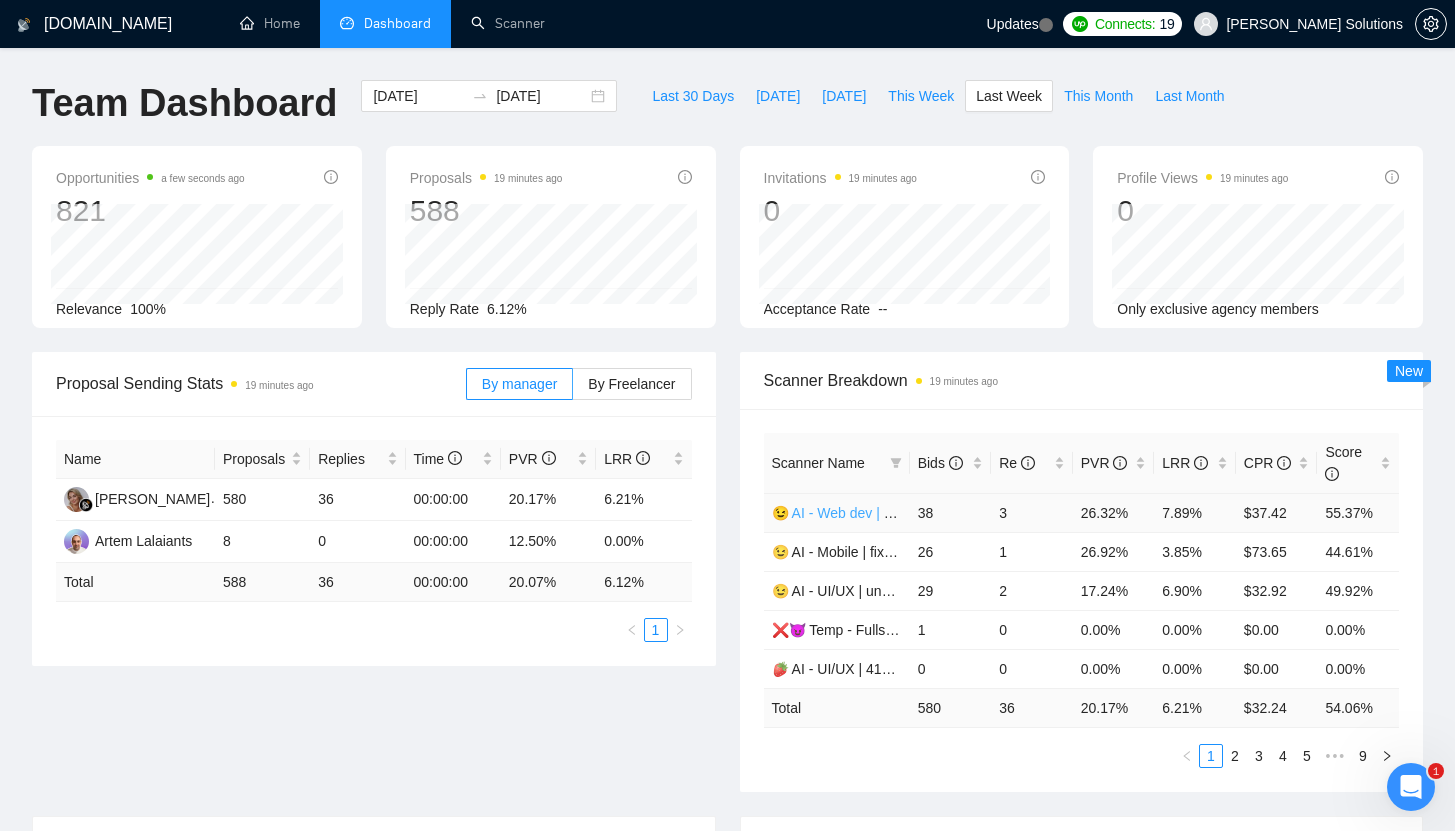 click on "😉 AI - Web dev | 35-40 | Daria" at bounding box center (868, 513) 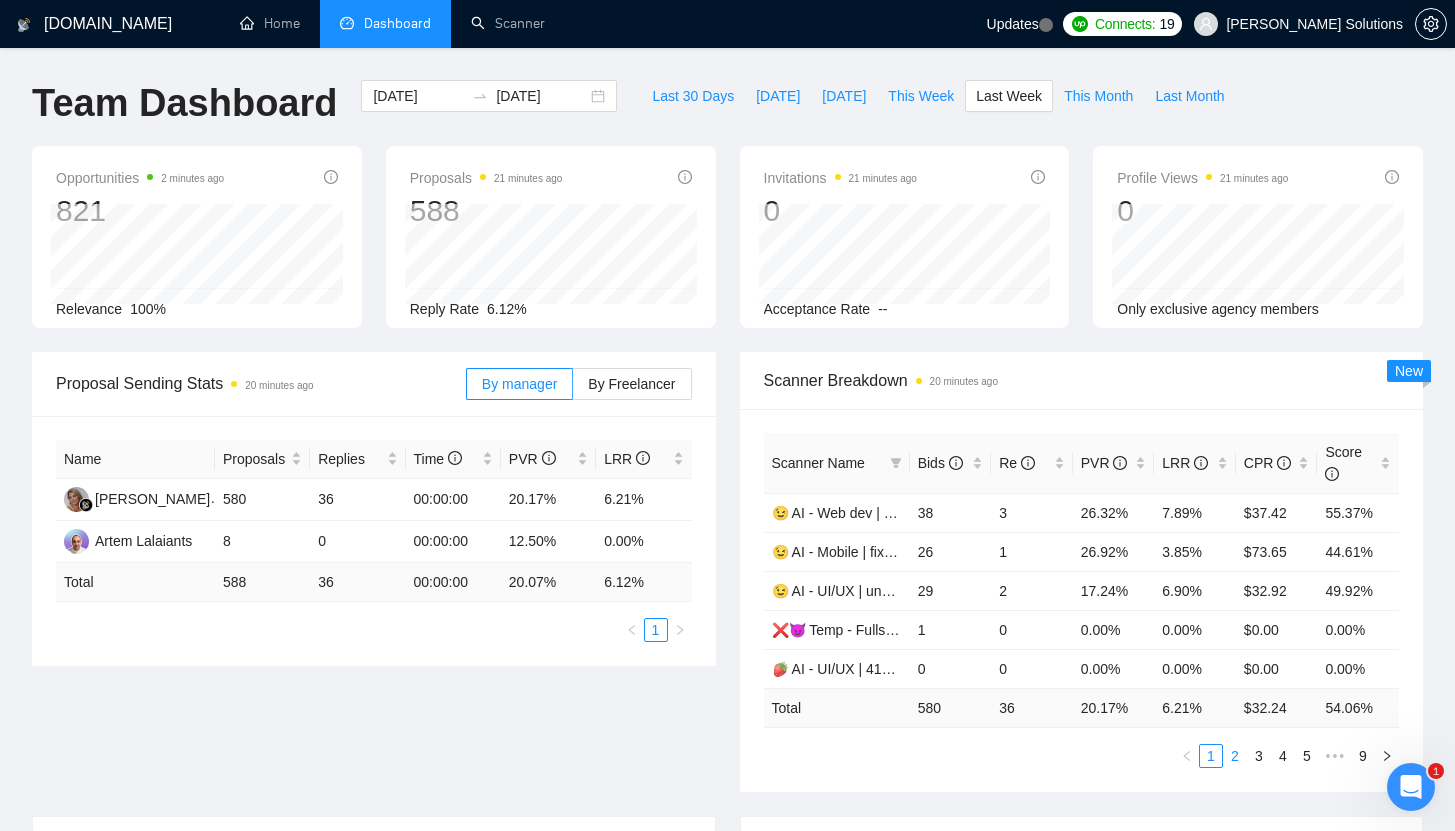 click on "2" at bounding box center (1235, 756) 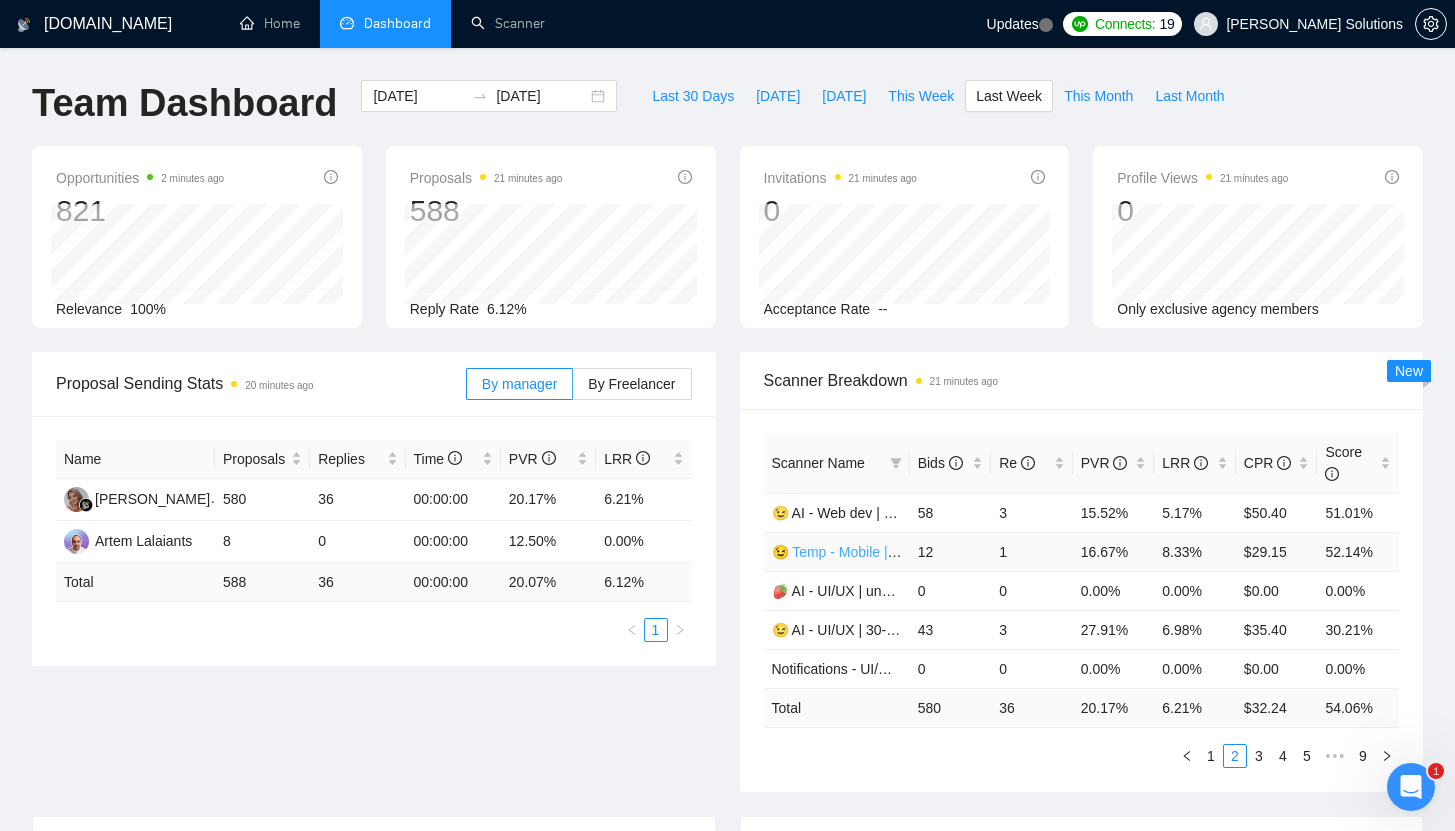type 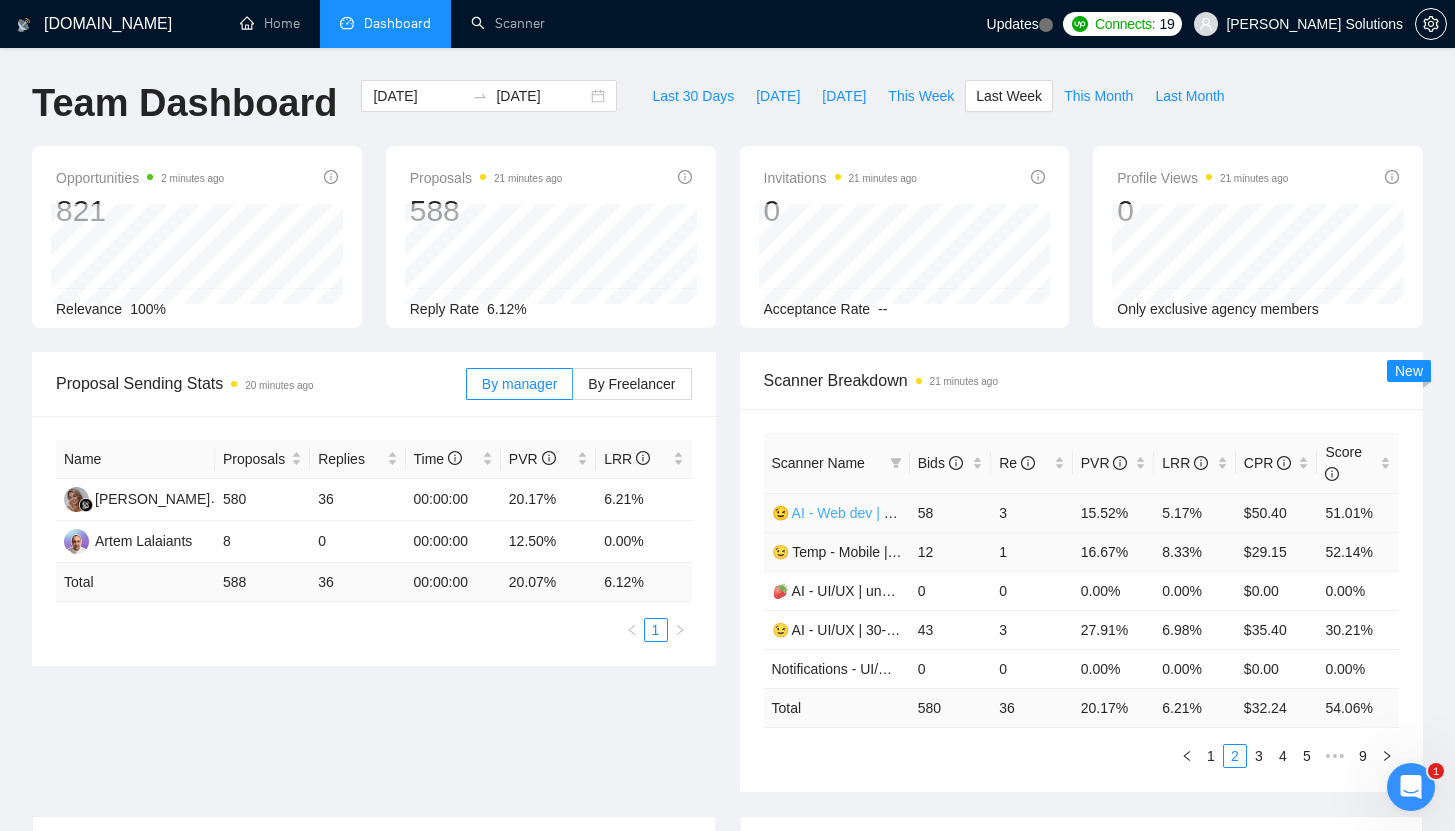 click on "😉 AI - Web dev | unspecified budget | Daria" at bounding box center (909, 513) 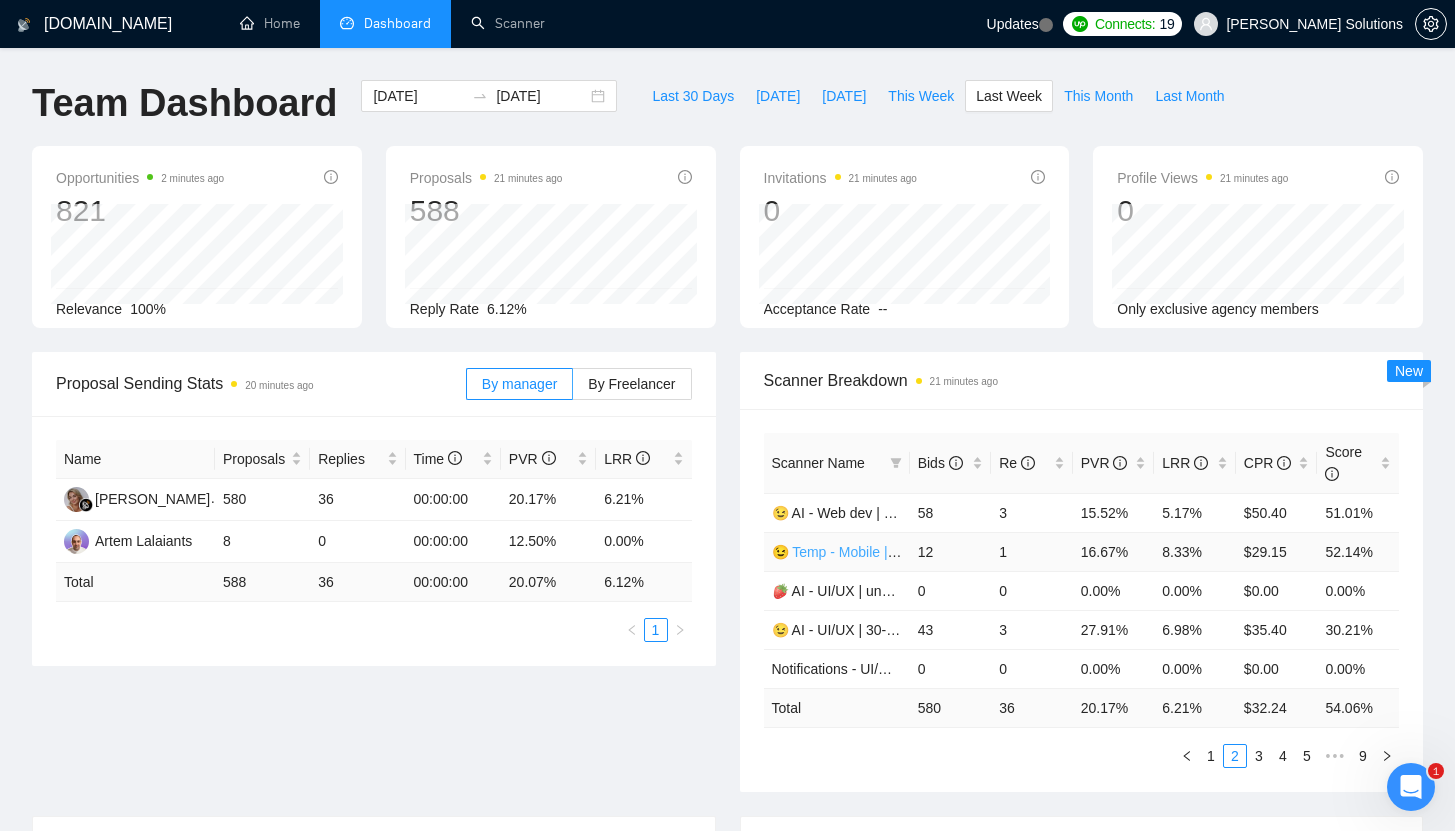 click on "😉 Temp - Mobile | long-term | Daria" at bounding box center [884, 552] 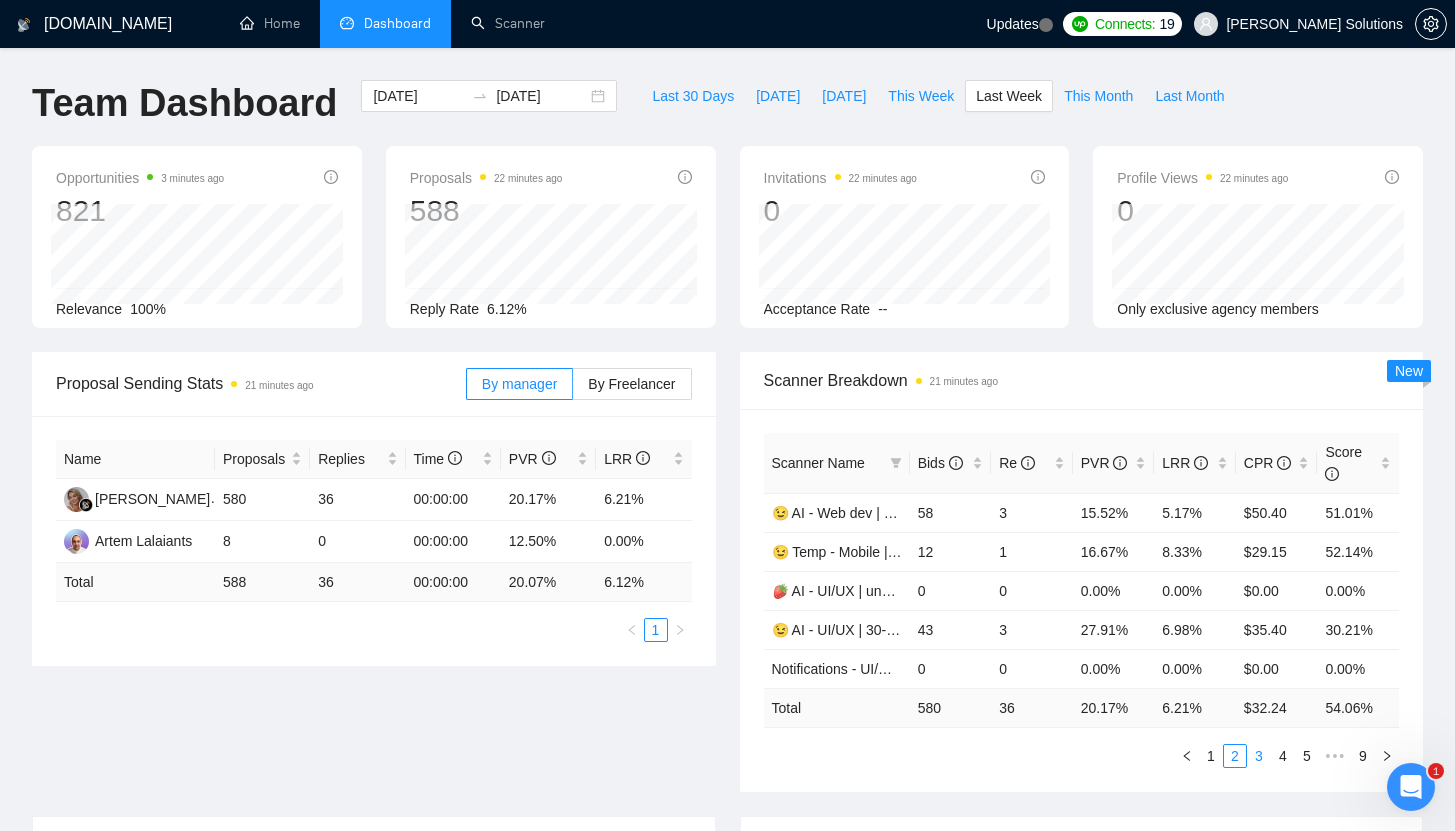 click on "3" at bounding box center (1259, 756) 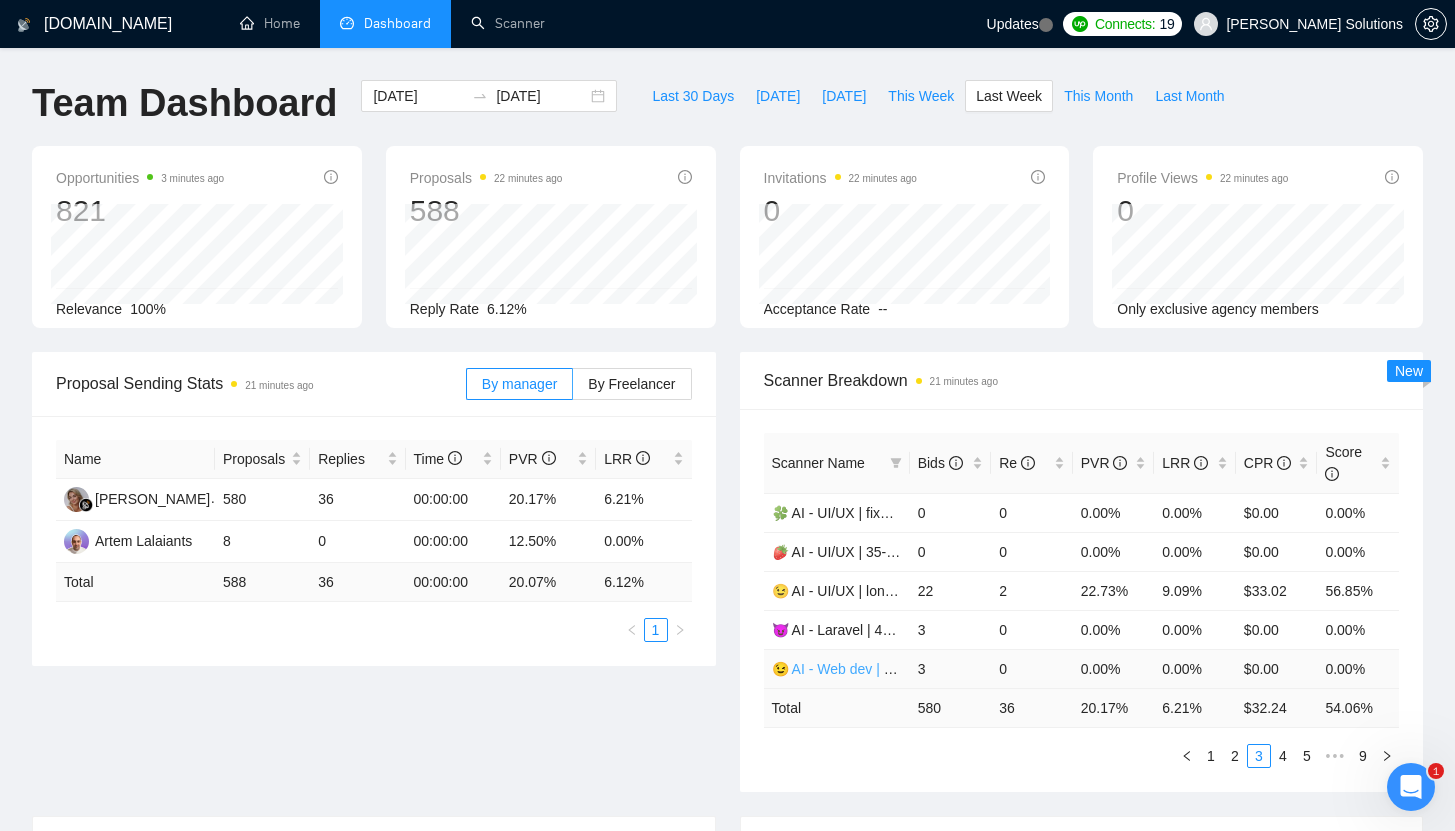 type 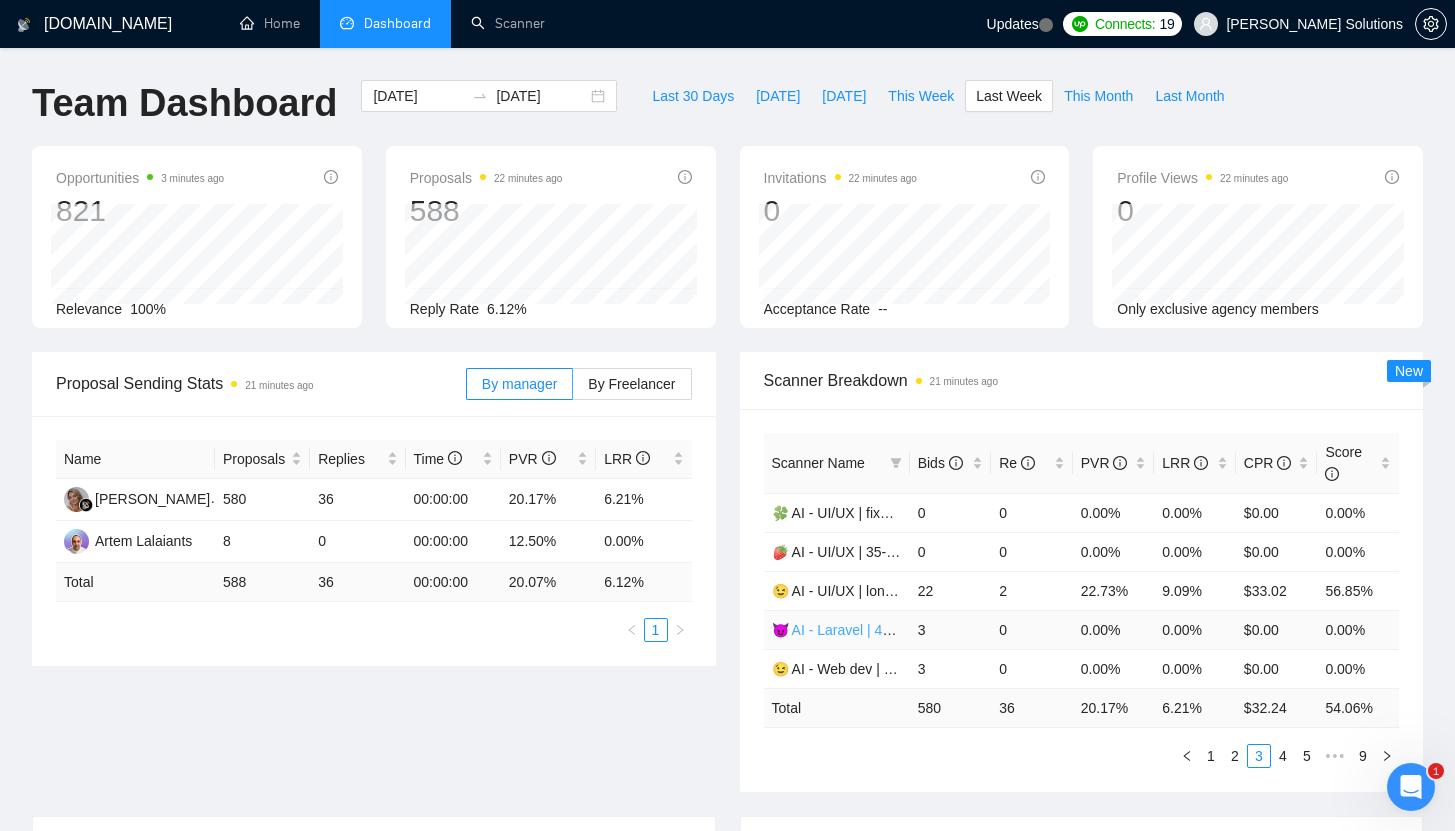 click on "😈 AI - Laravel | 40+ | Artem" at bounding box center (859, 630) 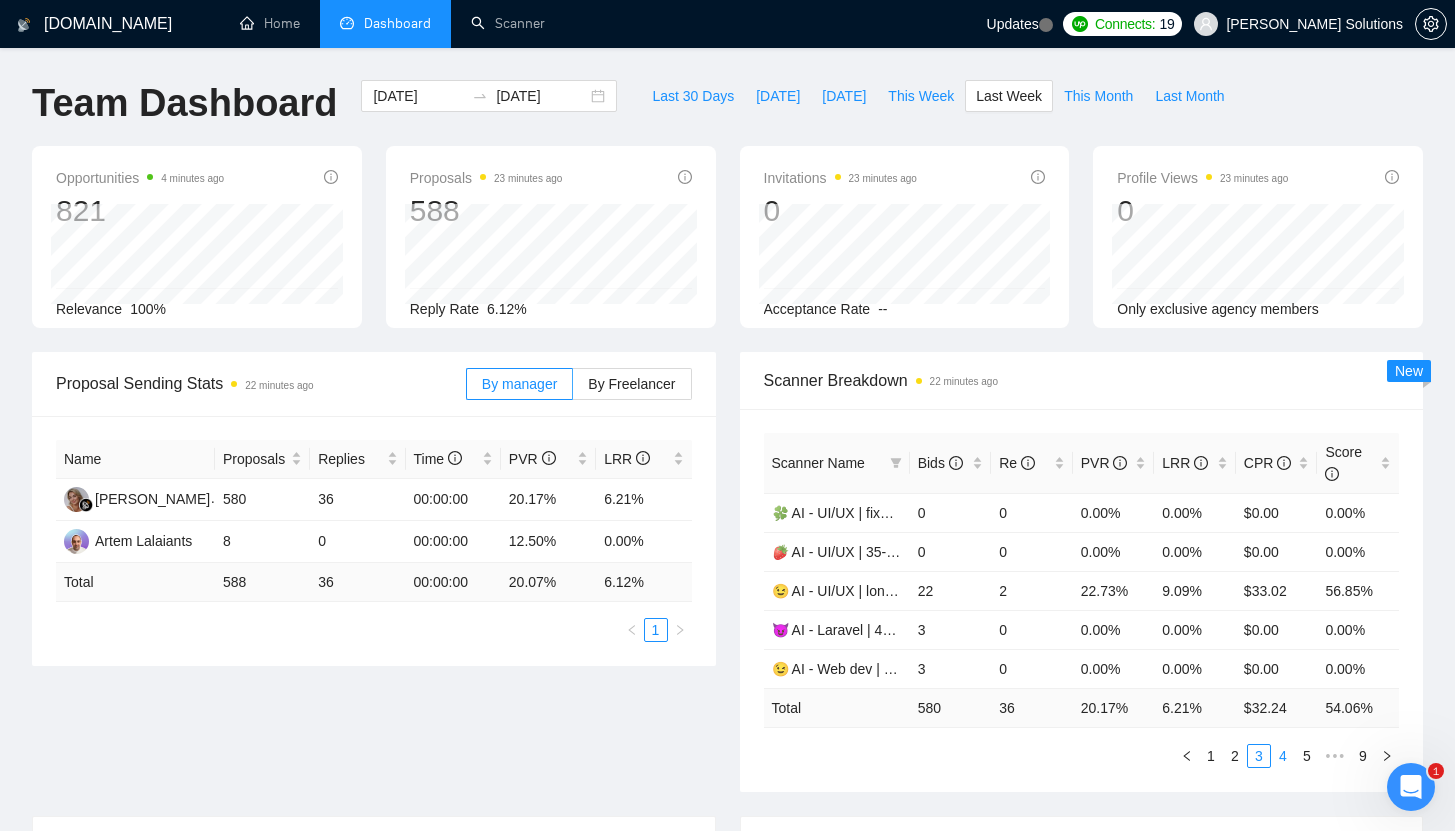 click on "4" at bounding box center (1283, 756) 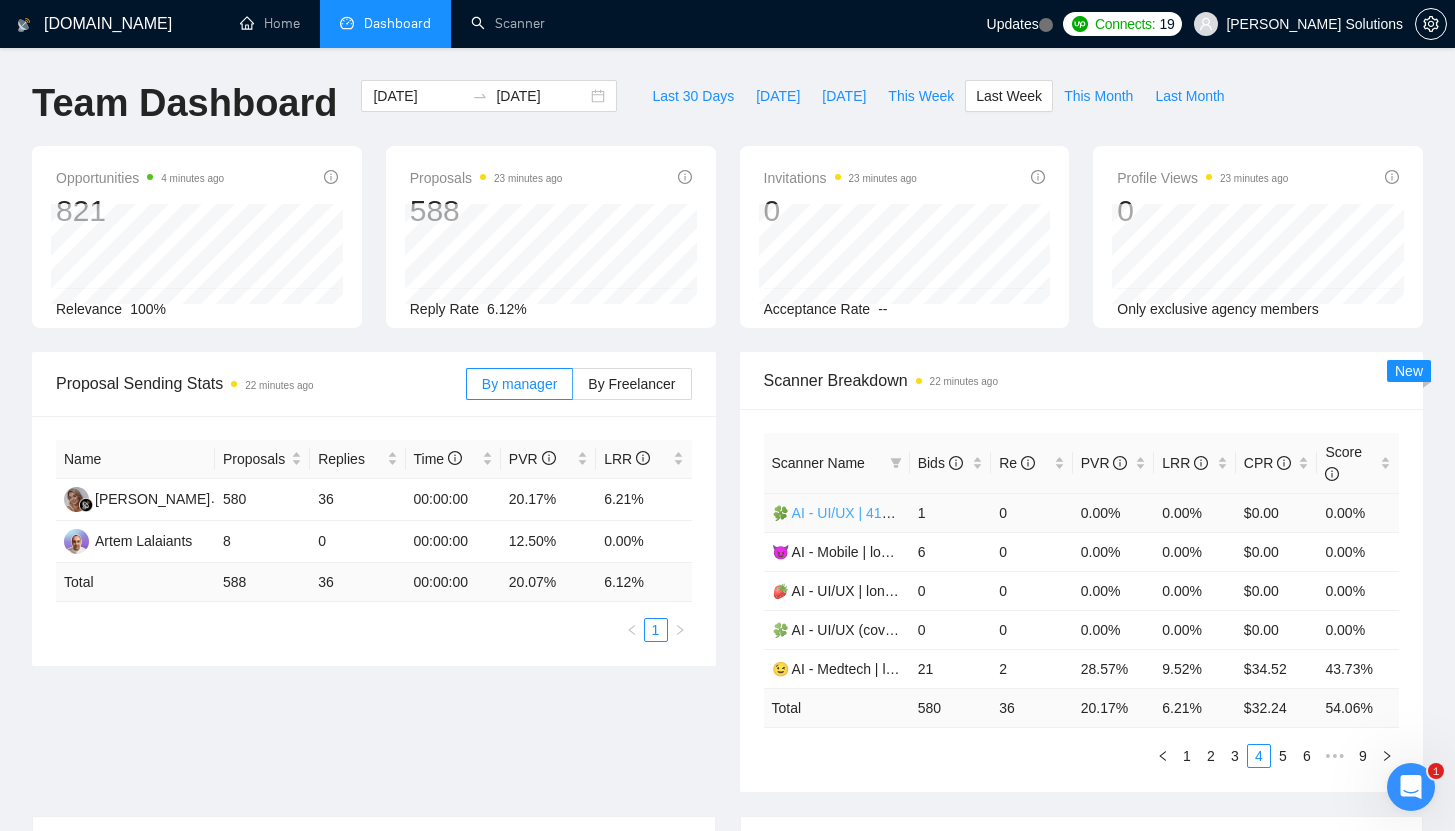 type 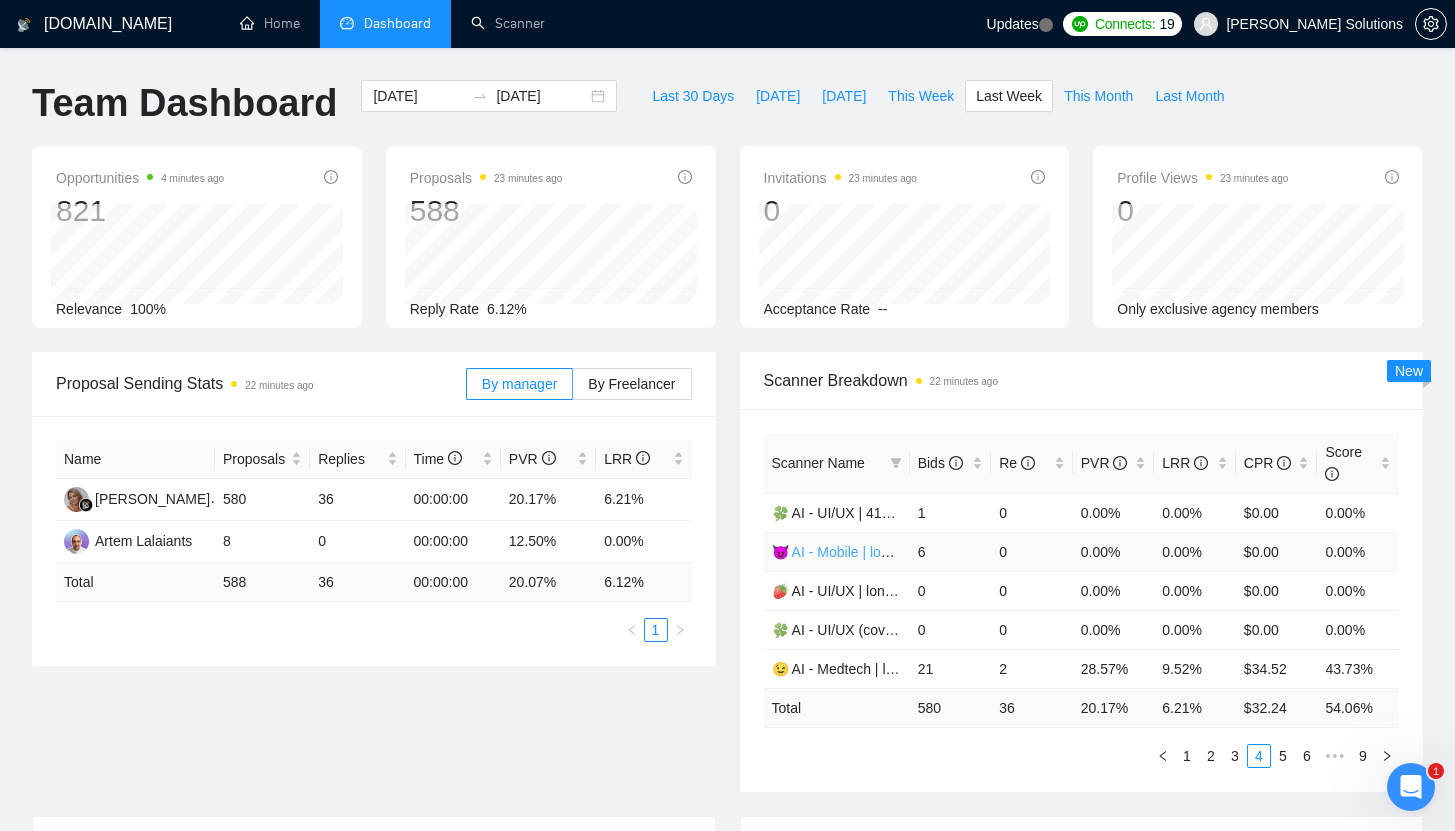 click on "😈 AI - Mobile  | long-term | Artem" at bounding box center (875, 552) 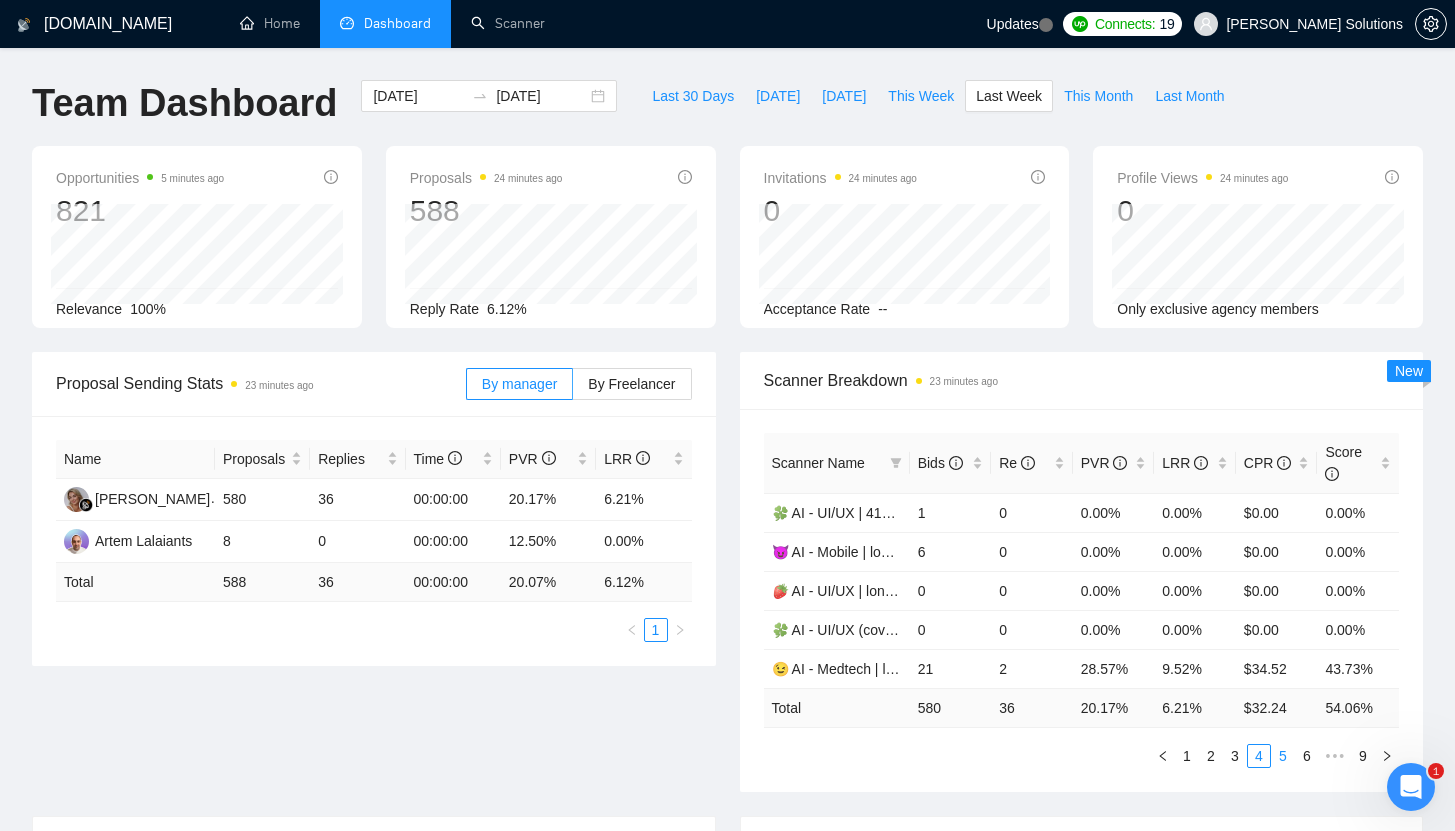 click on "5" at bounding box center [1283, 756] 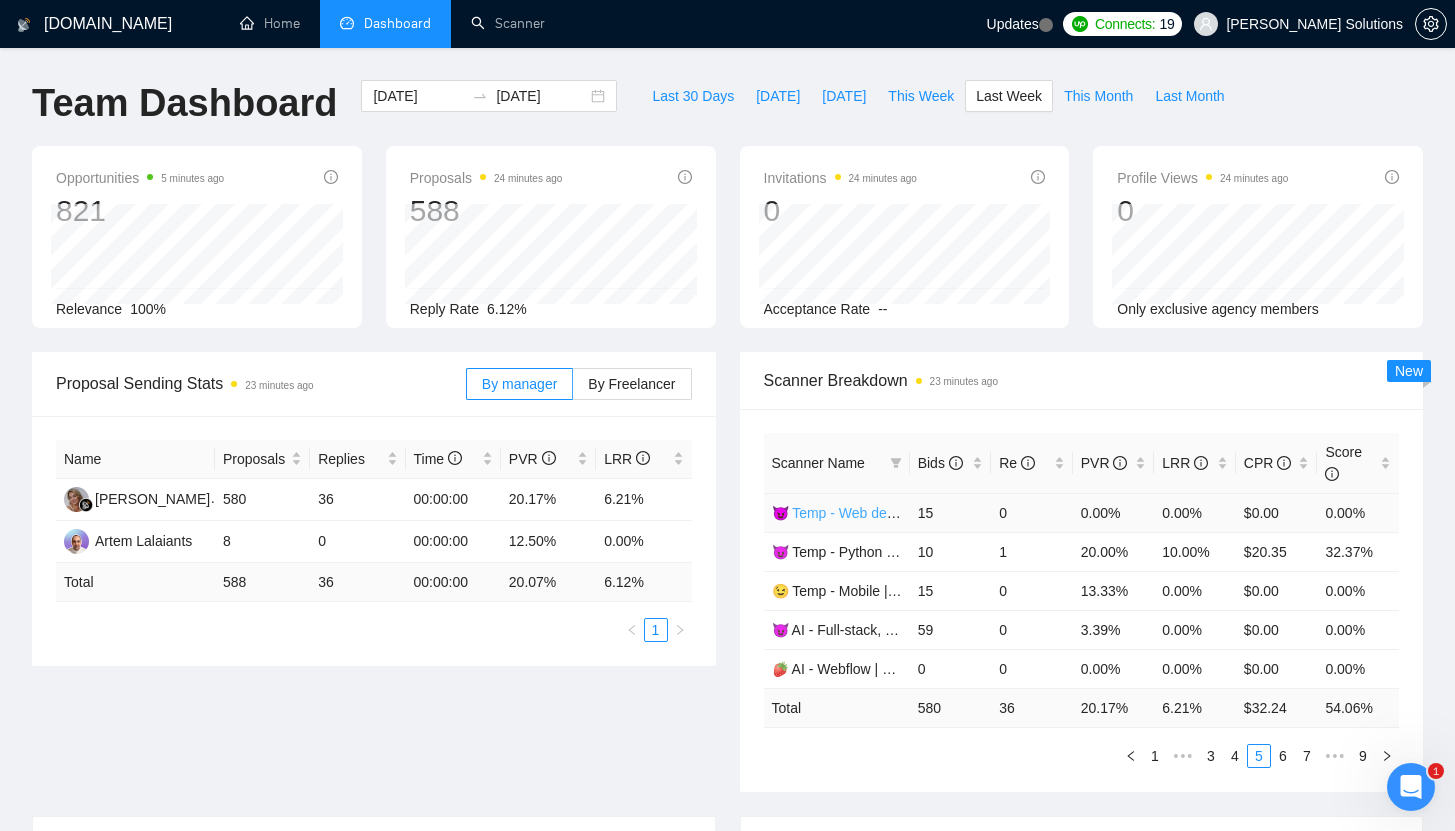type 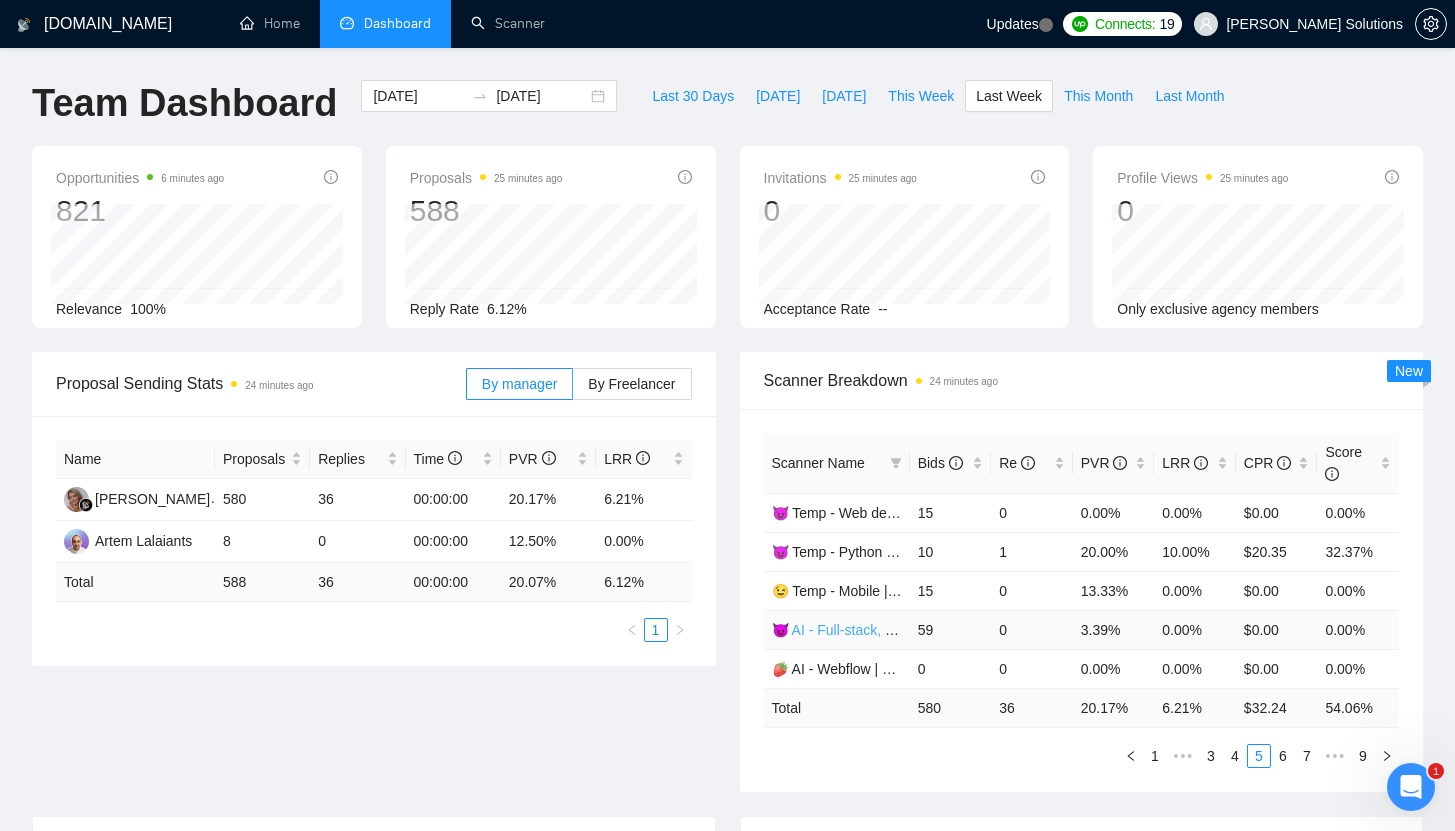 click on "😈  AI - Full-stack, web dev | long-term | Artem" at bounding box center [914, 630] 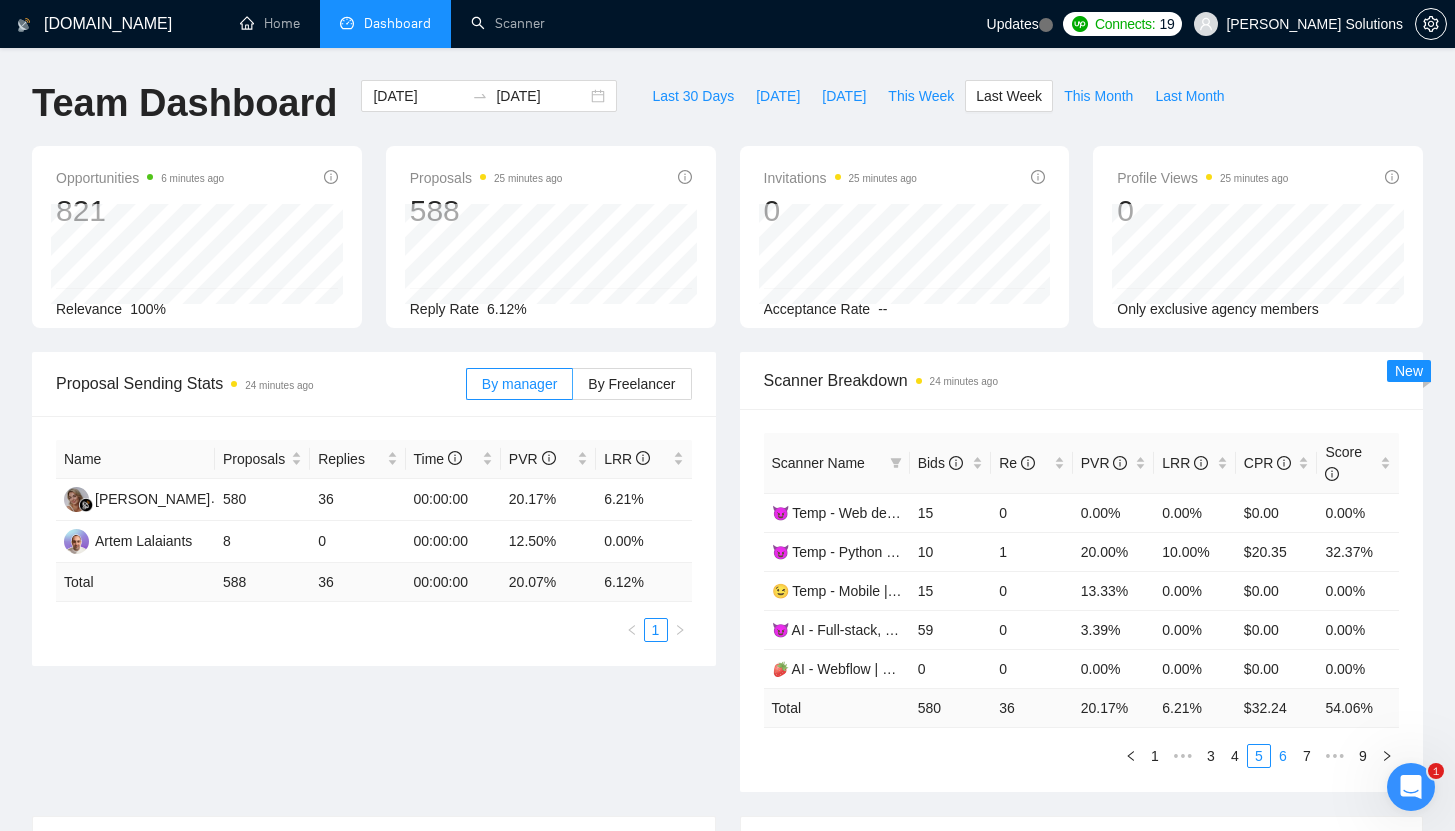 click on "6" at bounding box center [1283, 756] 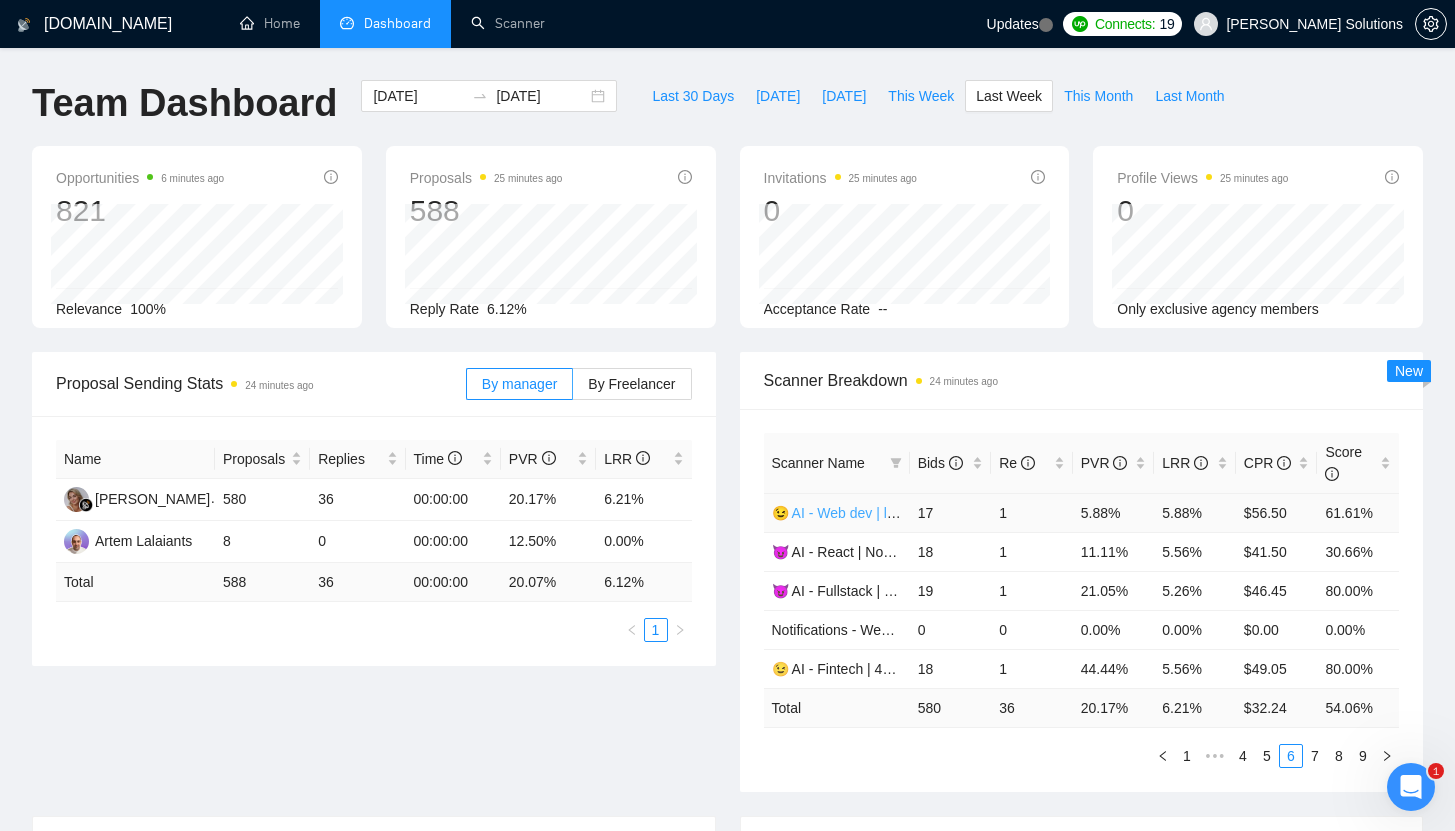 click on "😉 AI - Web dev | long-term | Daria" at bounding box center (880, 513) 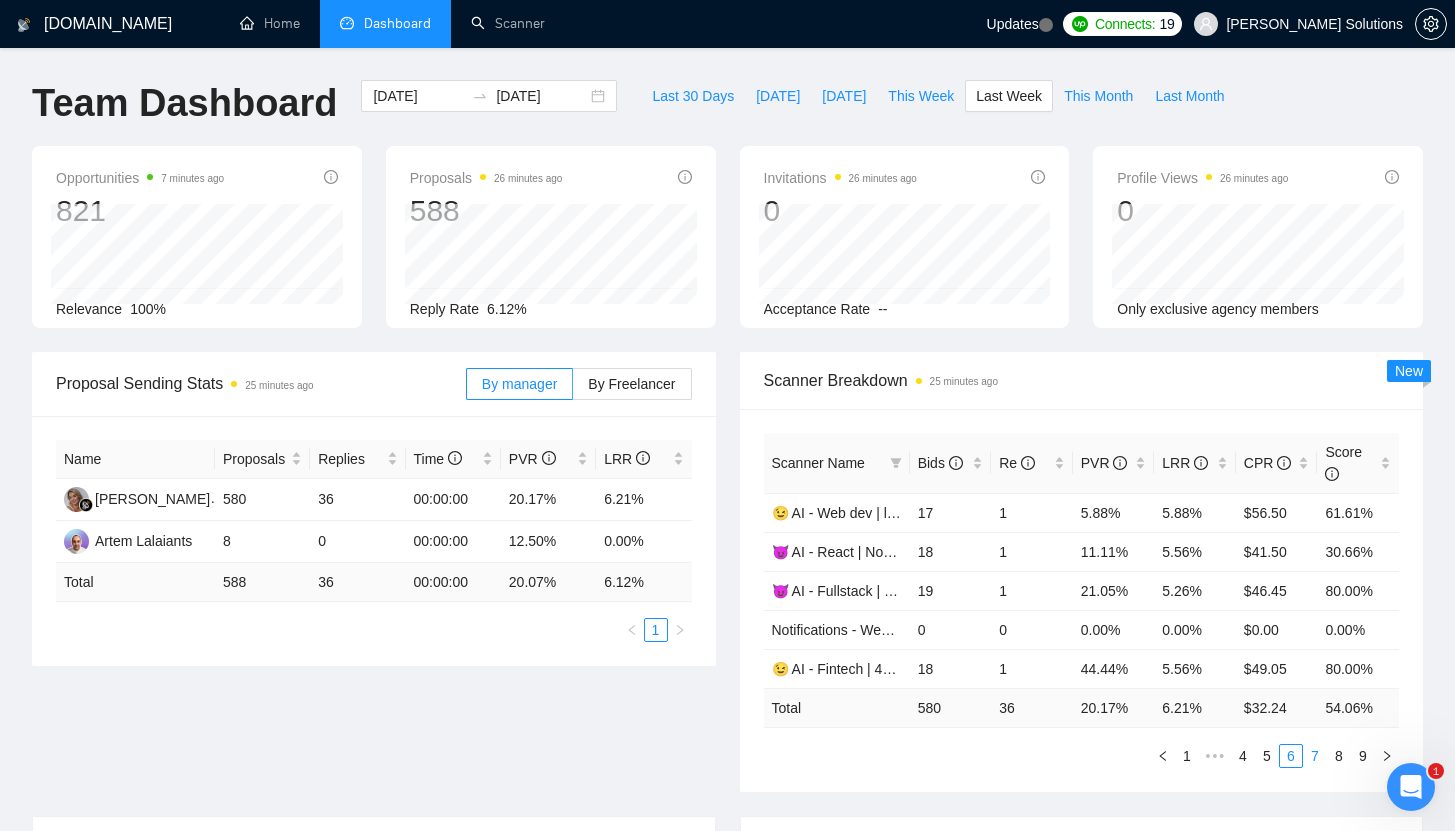 click on "7" at bounding box center [1315, 756] 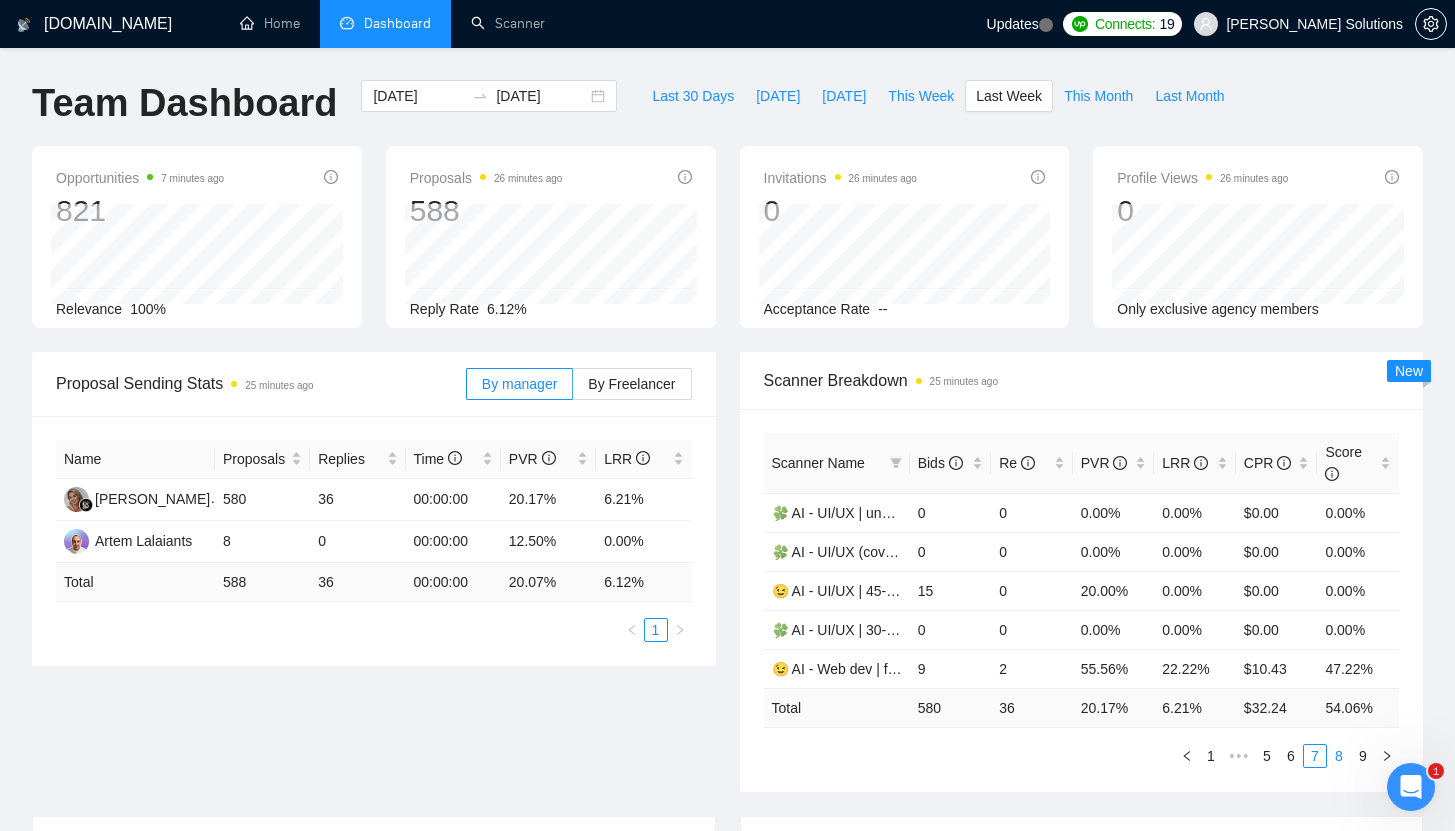 click on "8" at bounding box center [1339, 756] 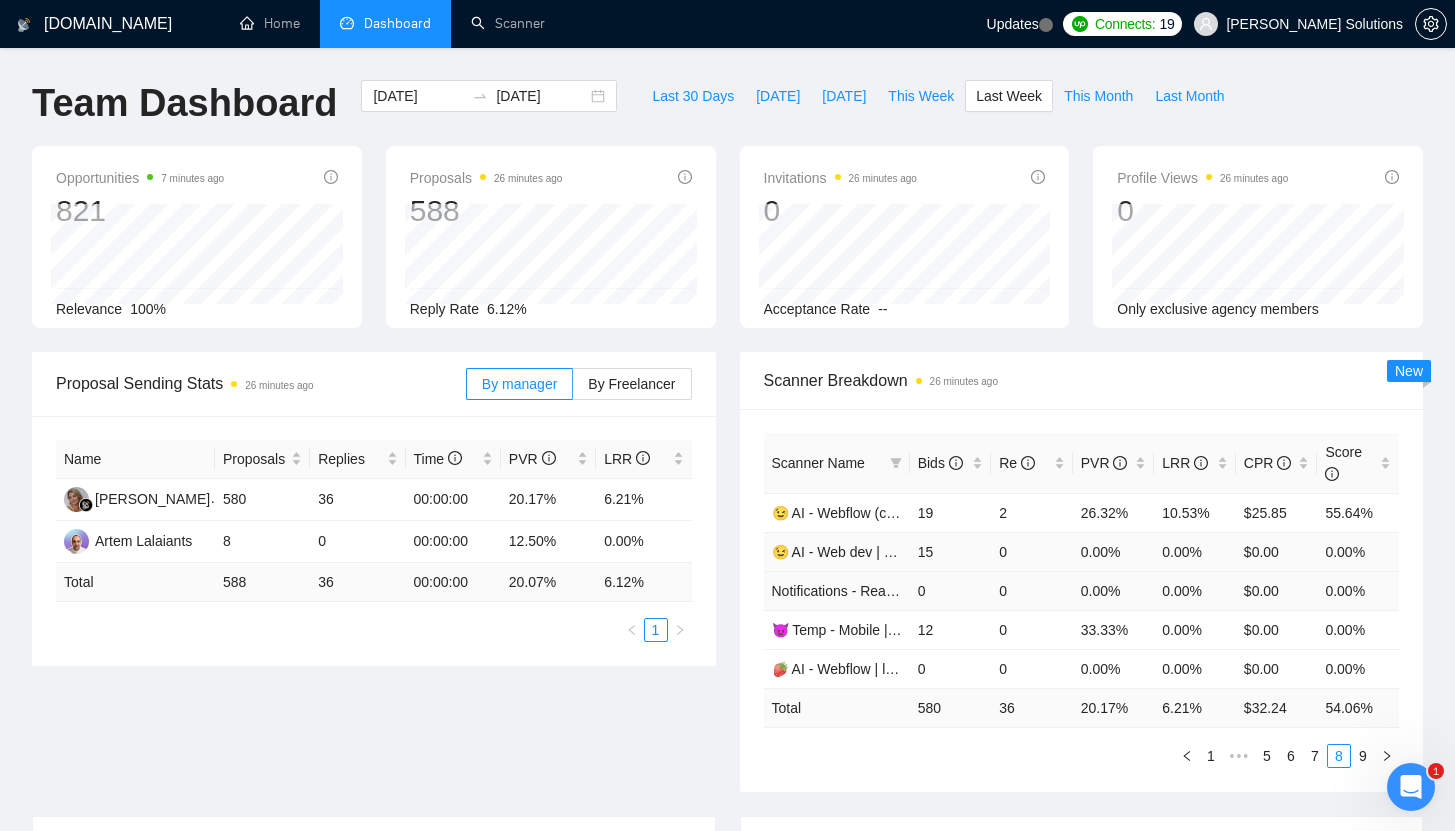 type 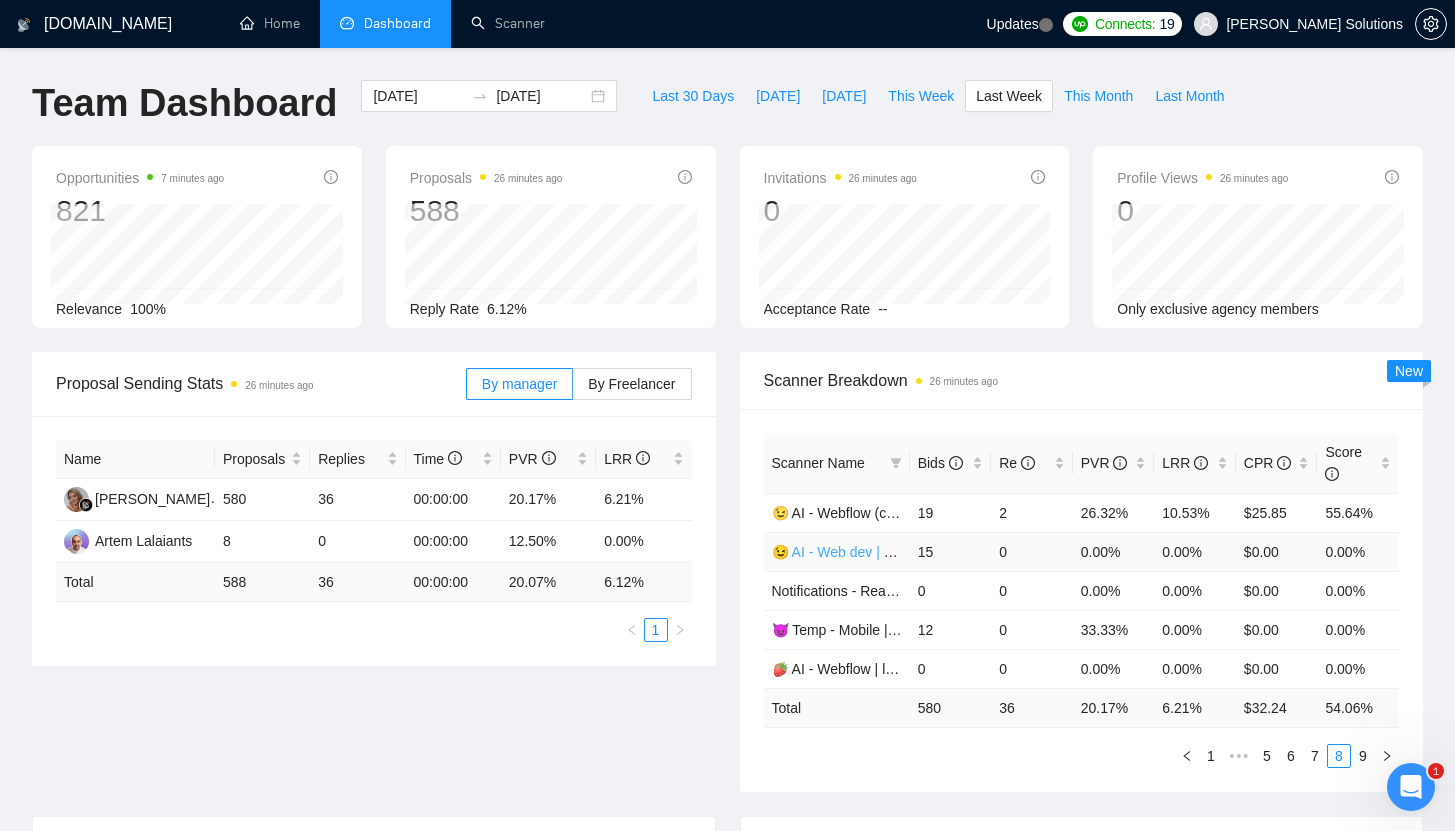 click on "😉 AI - Web dev | 46-60 | Daria" at bounding box center [868, 552] 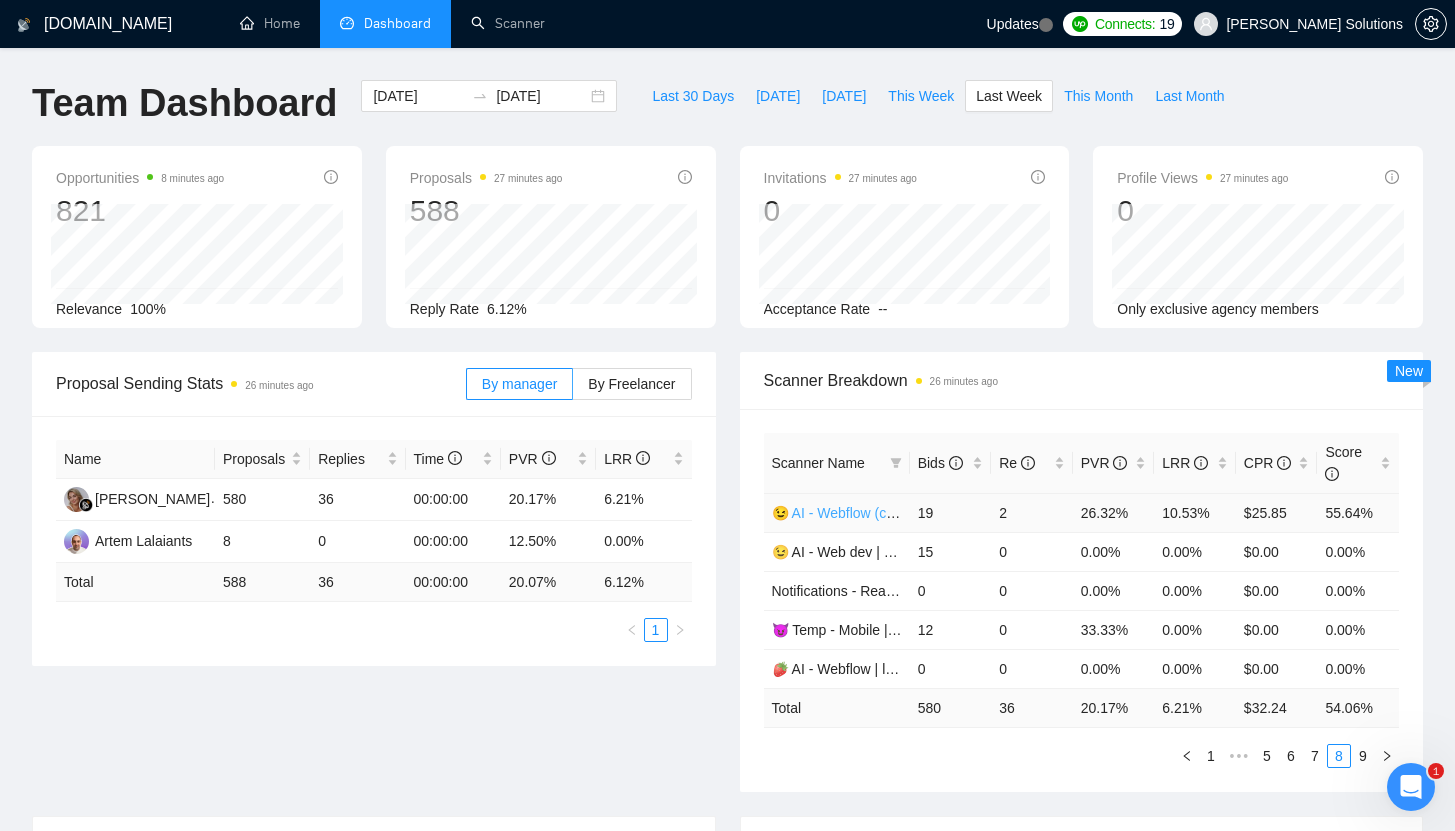 click on "😉 AI - Webflow (covletupt) | 45+ | Daria" at bounding box center [896, 513] 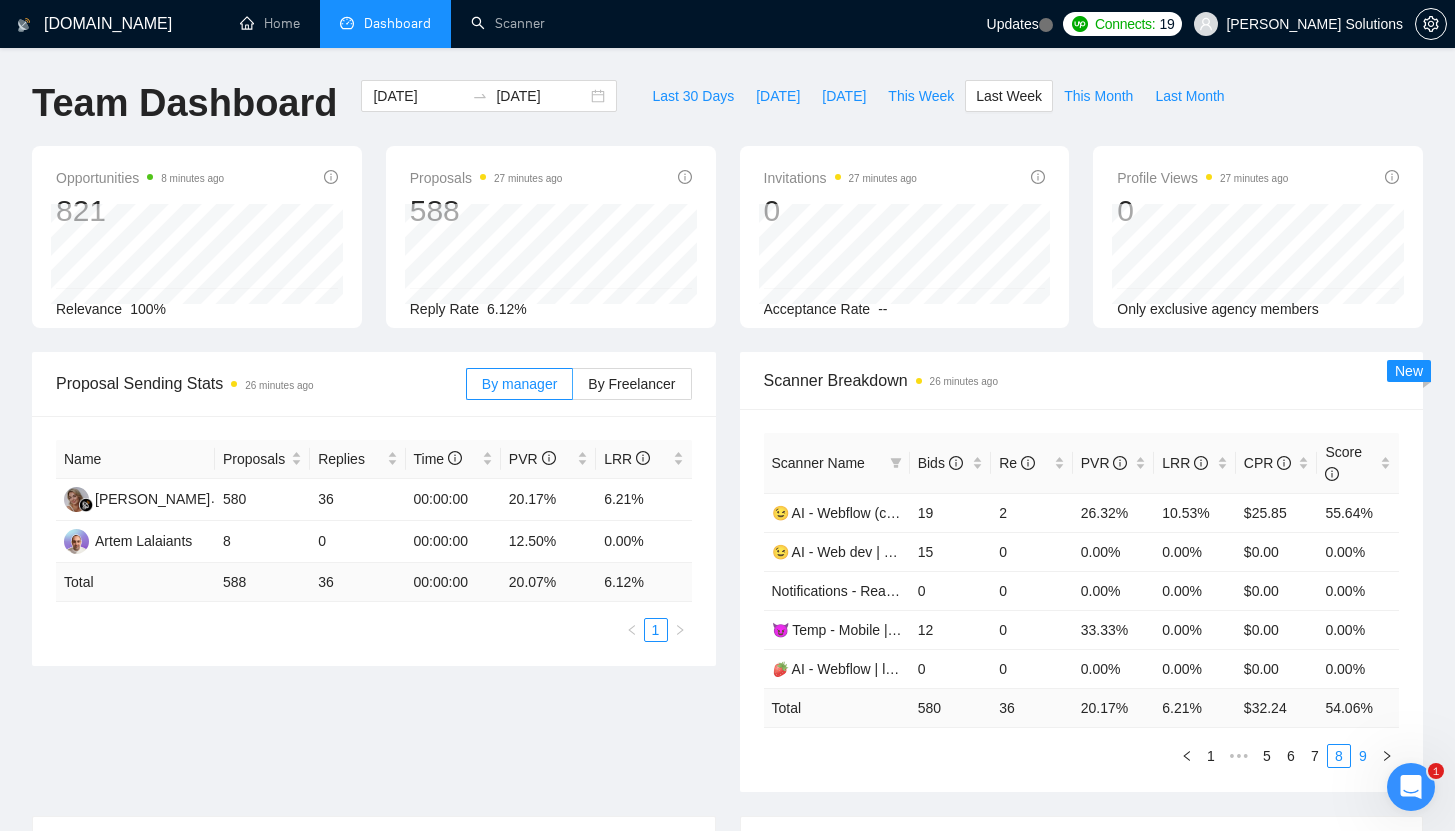 click on "9" at bounding box center (1363, 756) 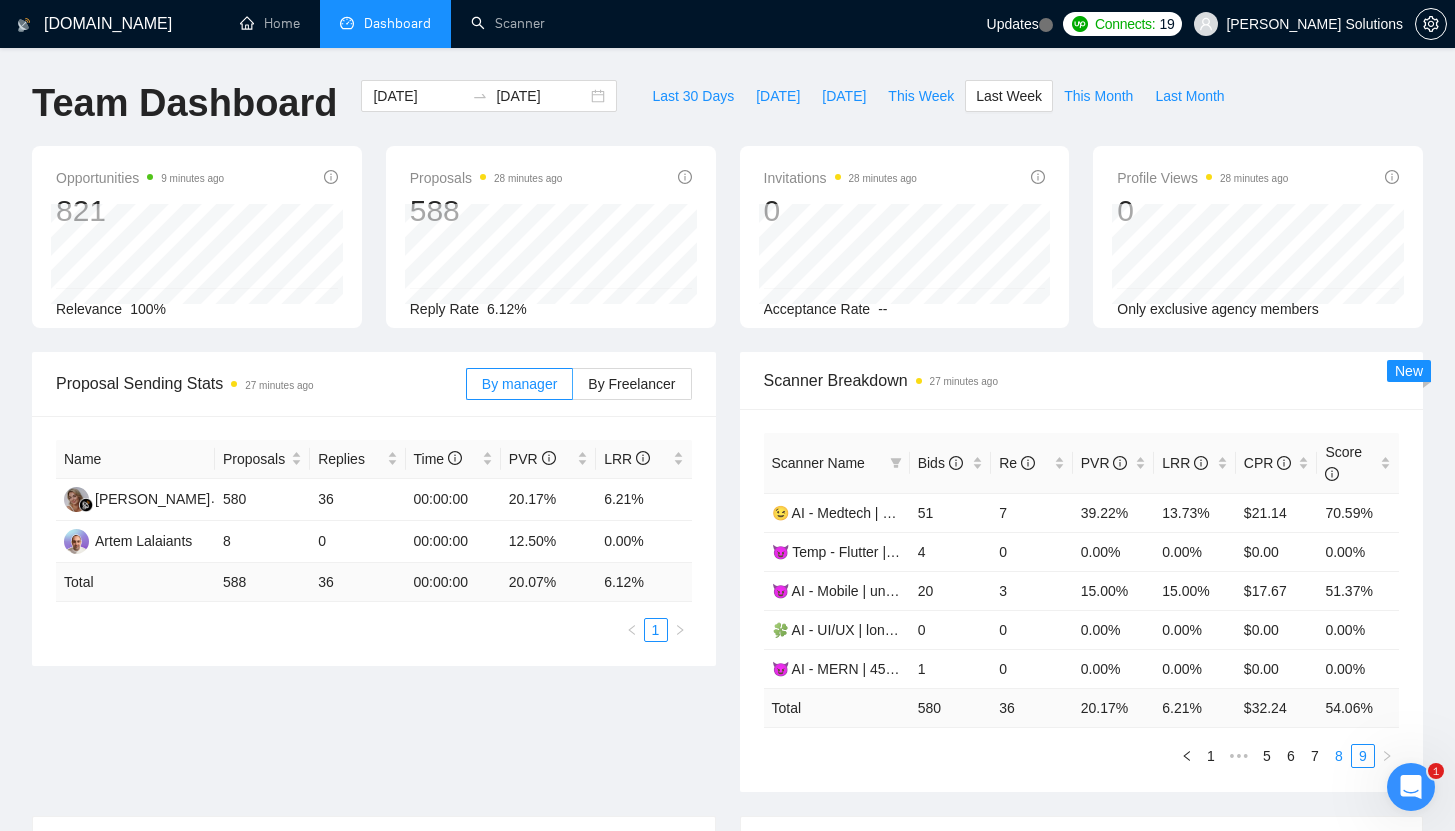 click on "8" at bounding box center (1339, 756) 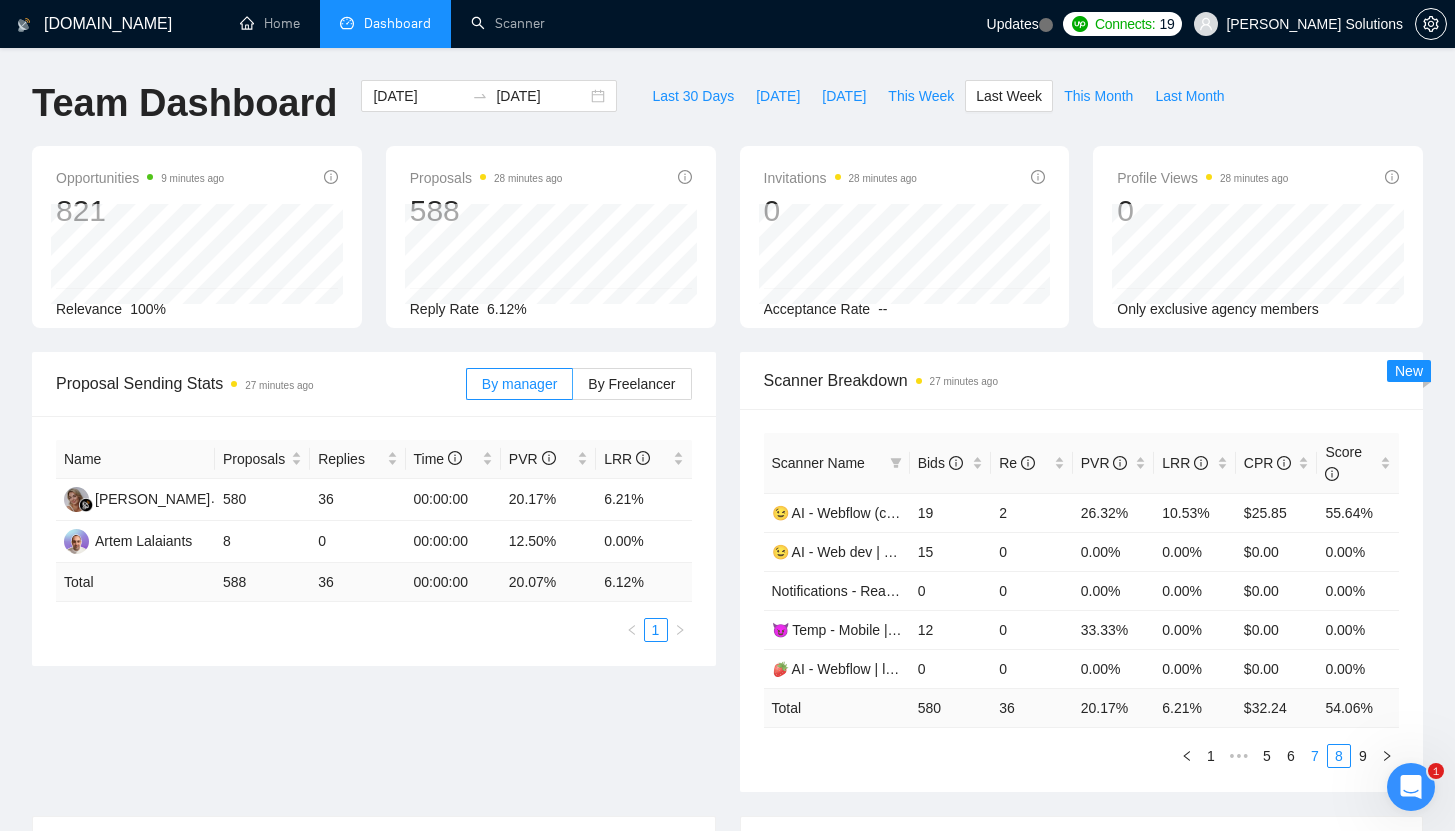 click on "7" at bounding box center [1315, 756] 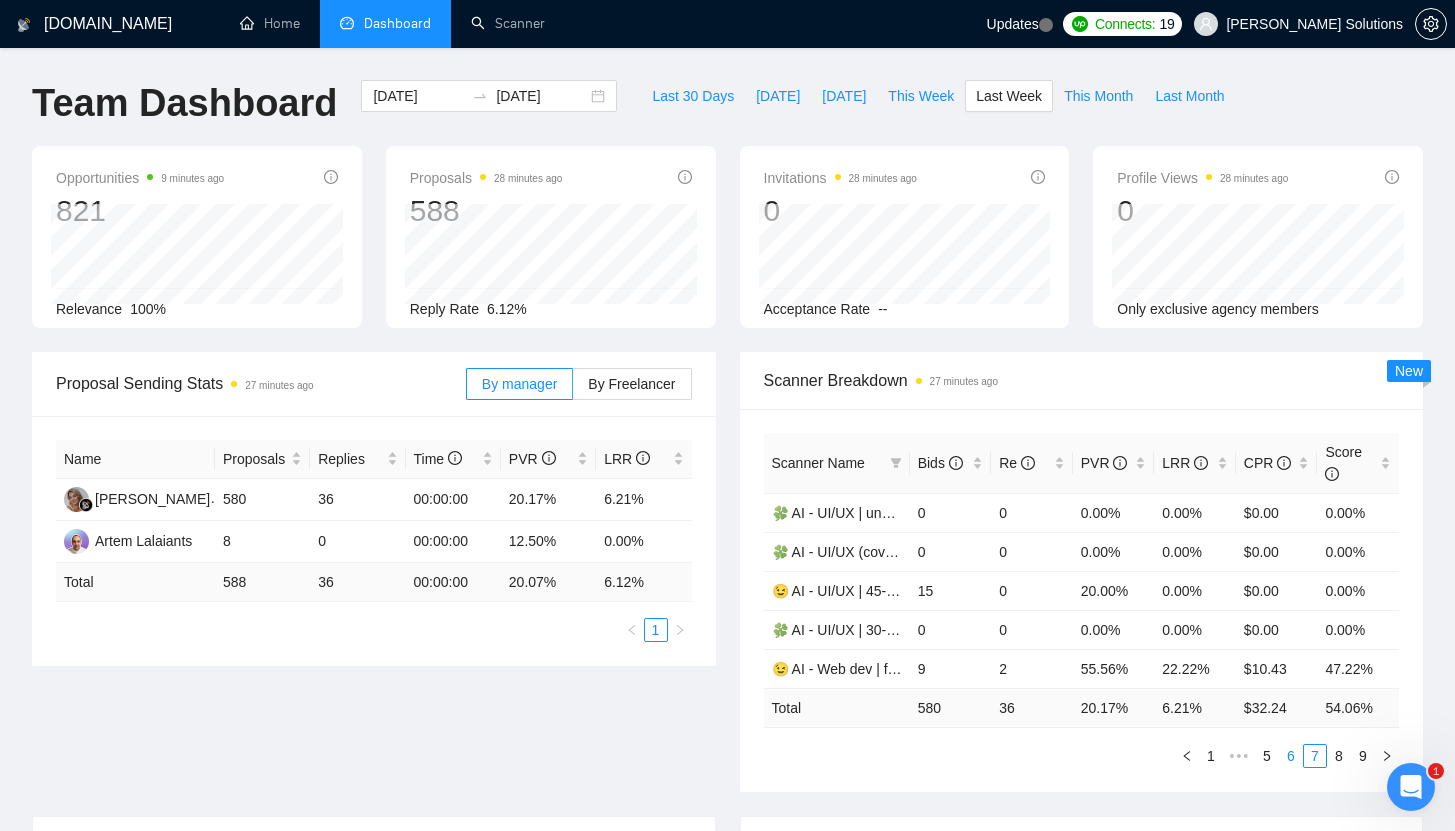 click on "6" at bounding box center [1291, 756] 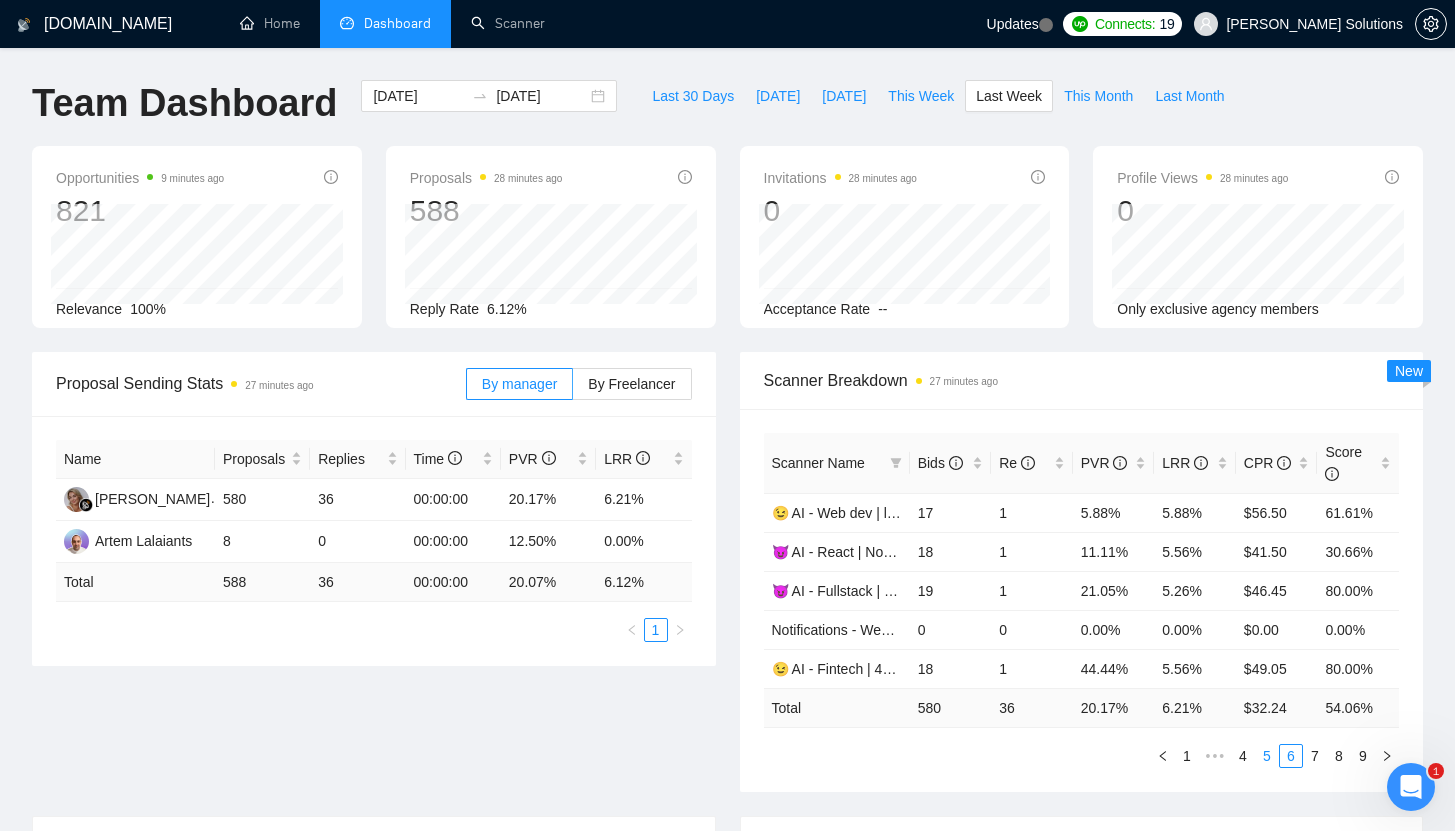 click on "5" at bounding box center (1267, 756) 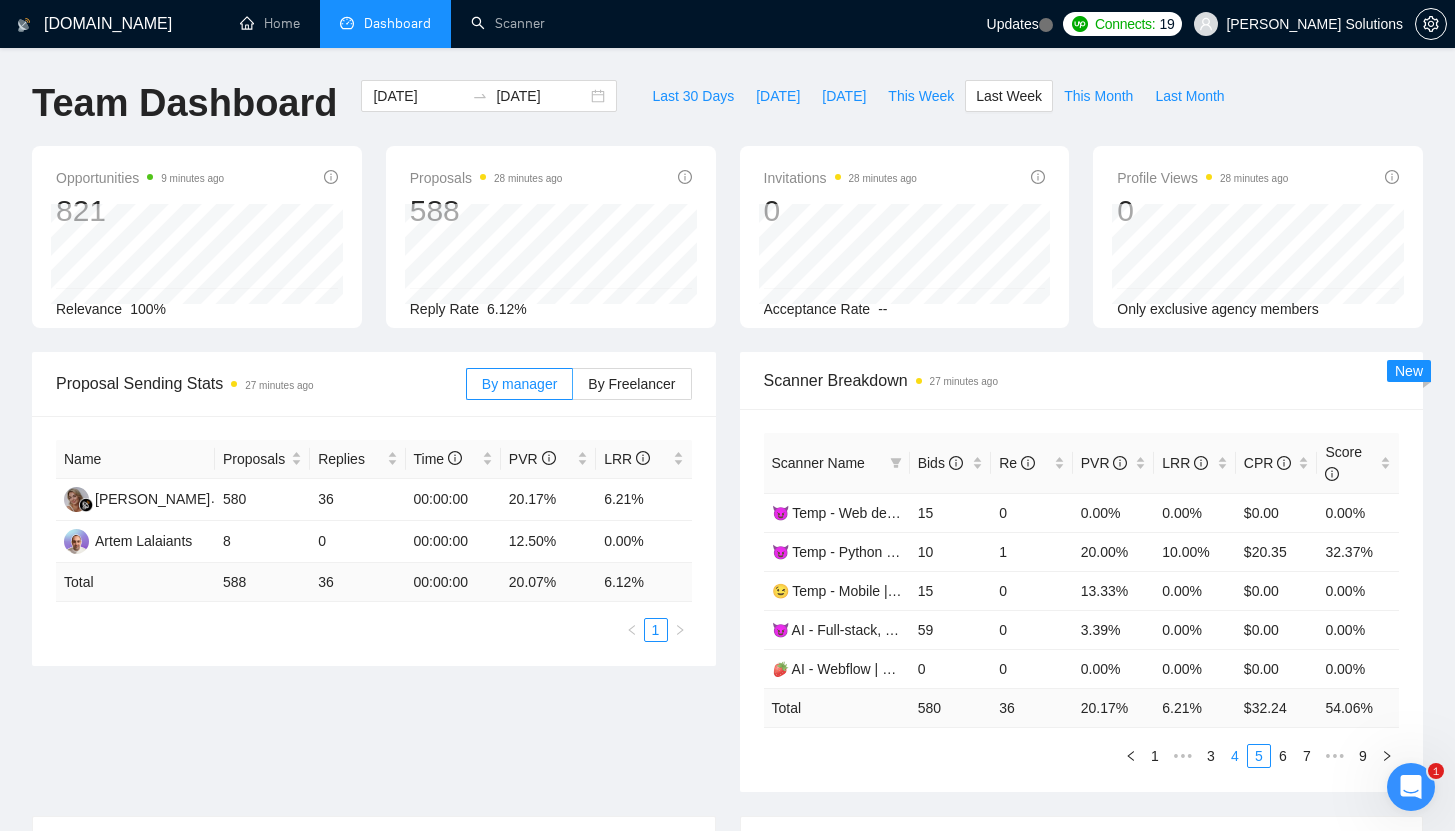 click on "4" at bounding box center [1235, 756] 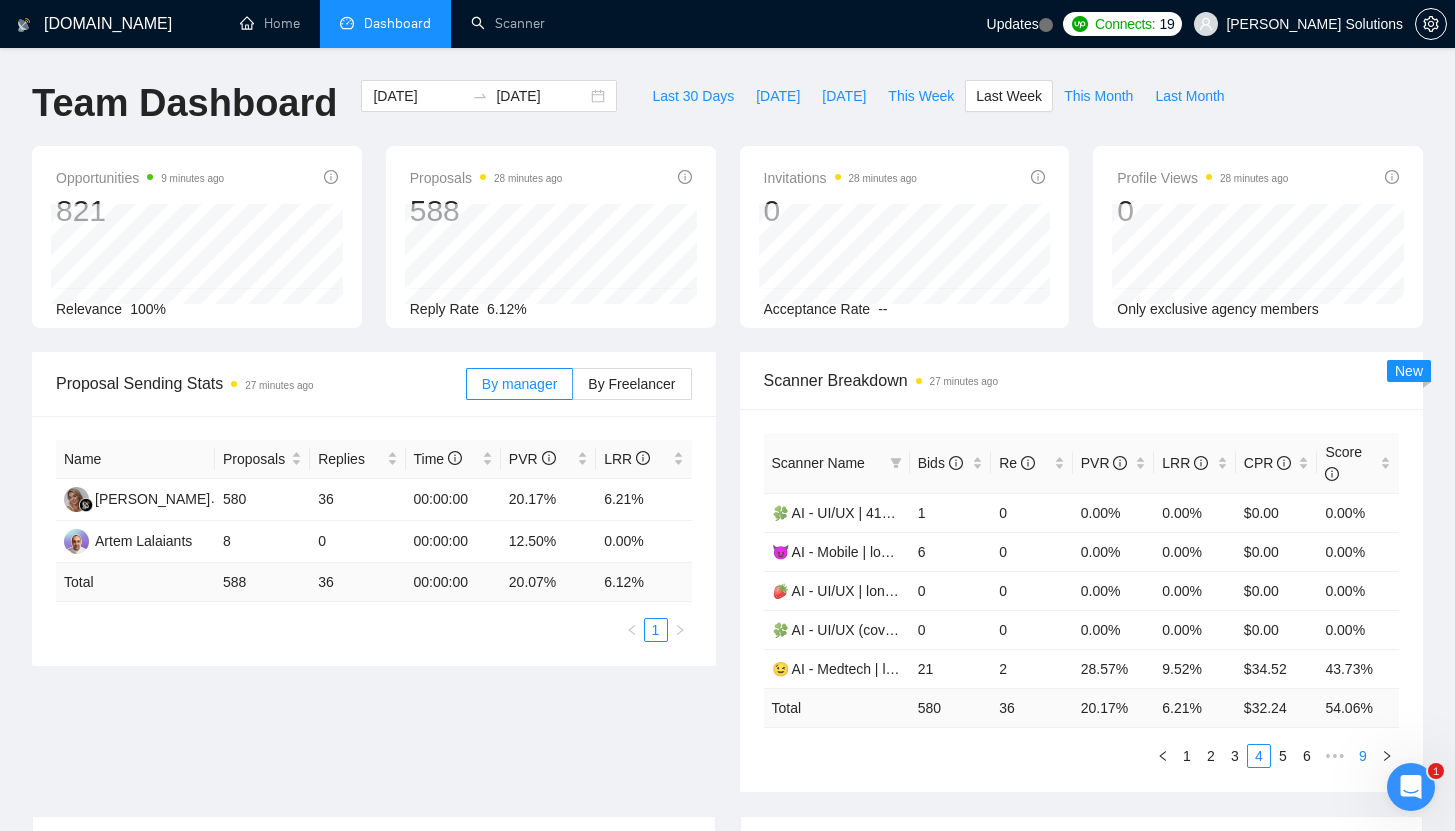 click on "9" at bounding box center (1363, 756) 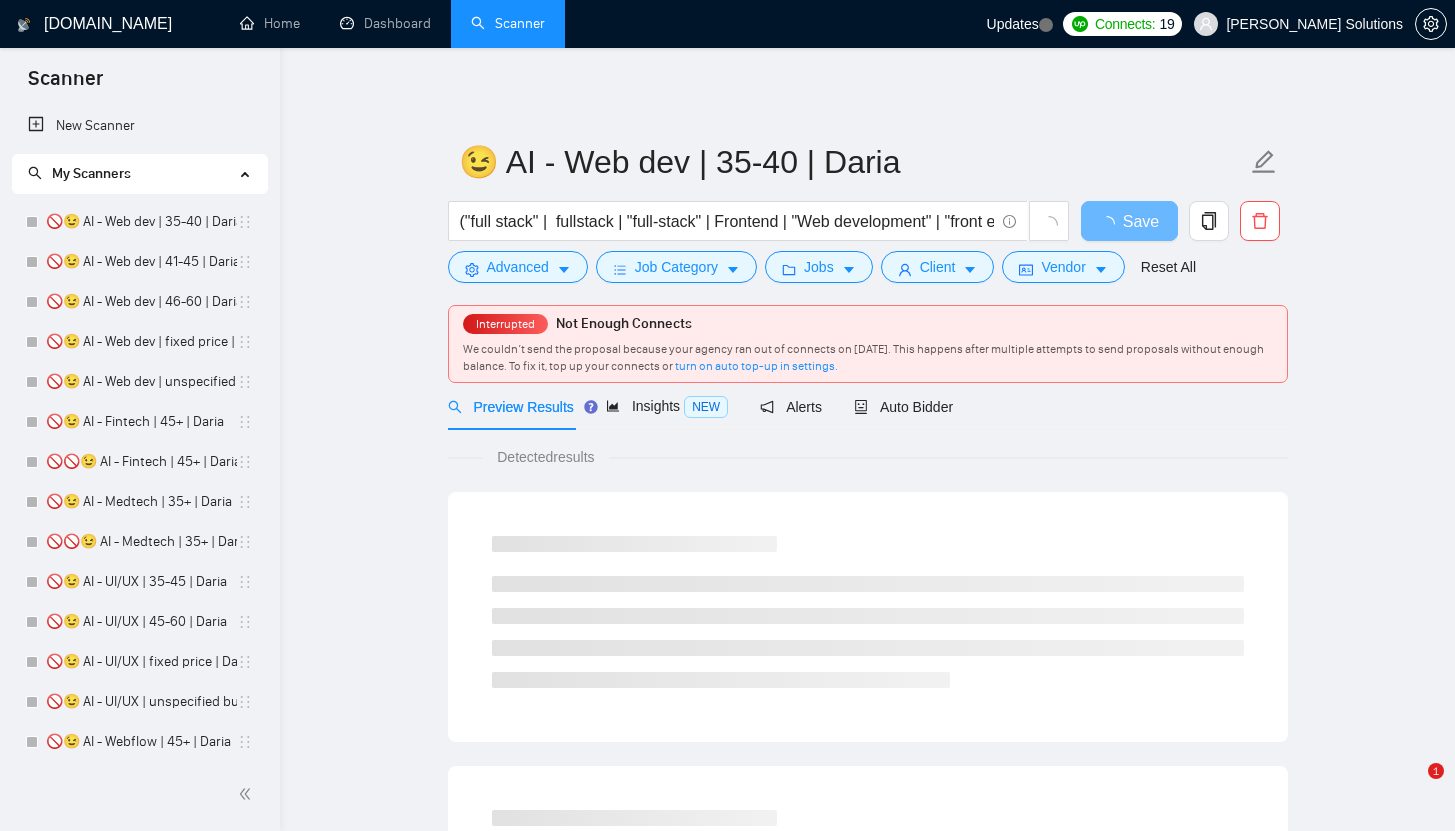 scroll, scrollTop: 0, scrollLeft: 0, axis: both 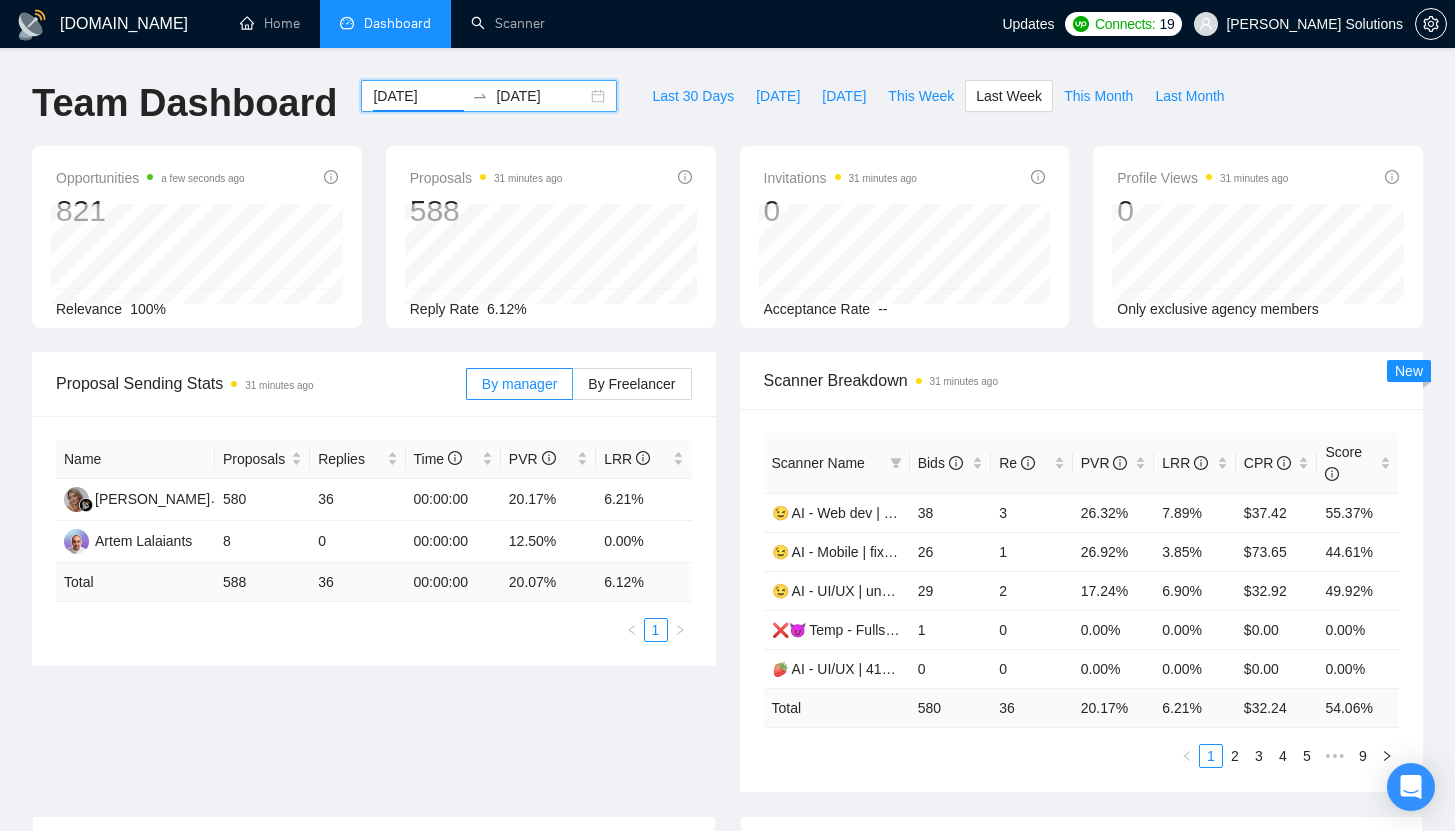 click on "[DATE]" at bounding box center (418, 96) 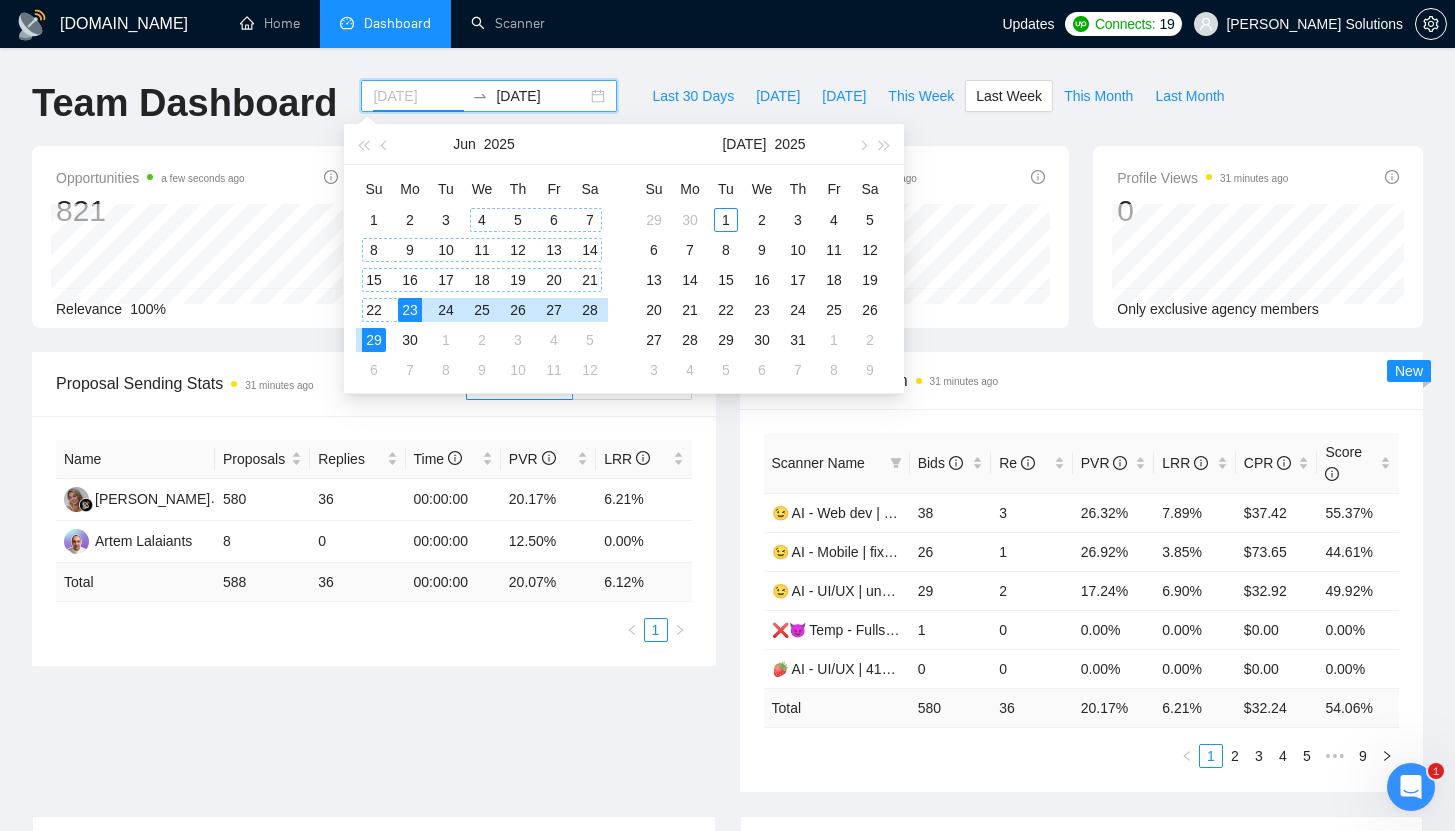 scroll, scrollTop: 0, scrollLeft: 0, axis: both 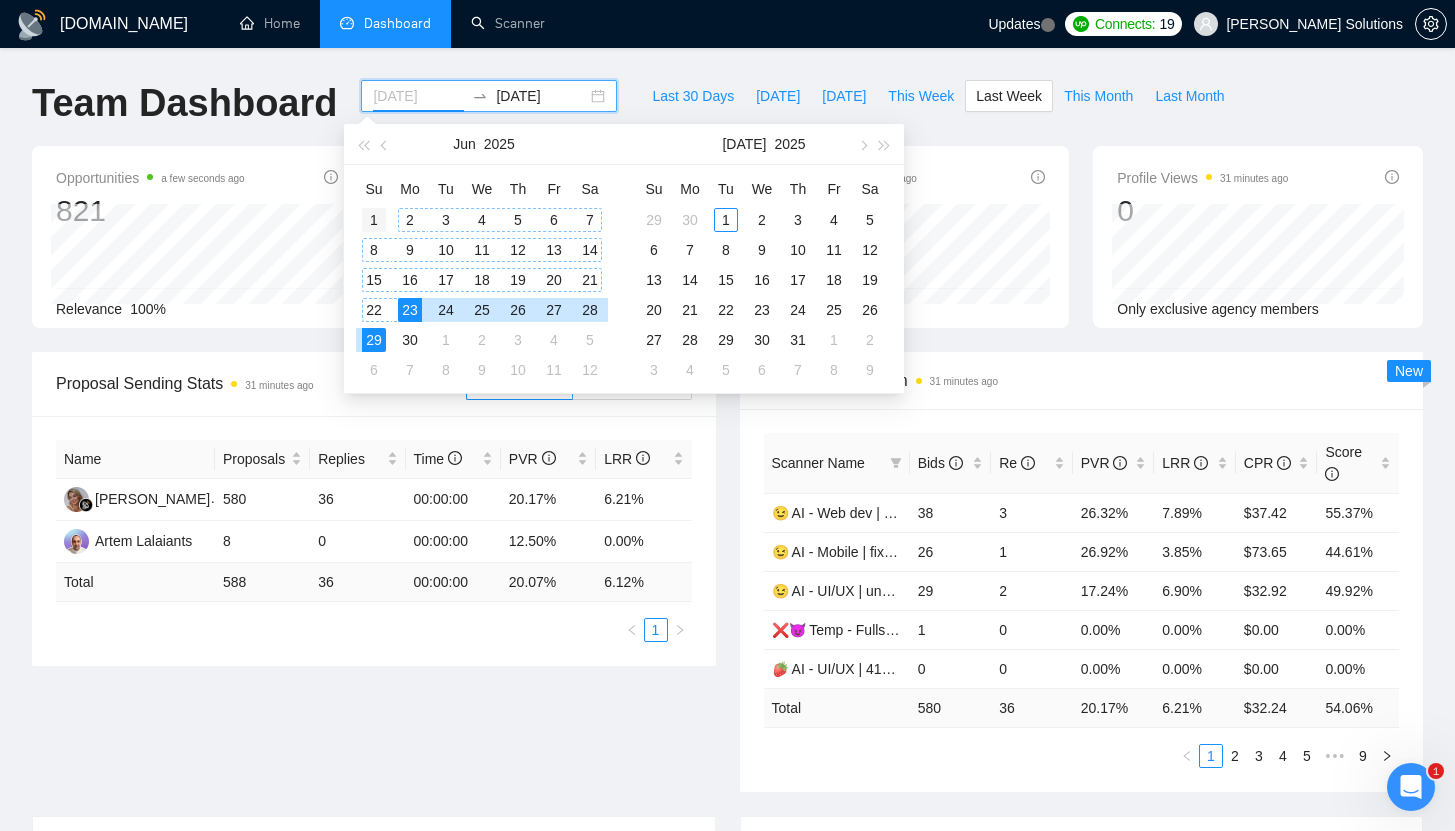 type on "[DATE]" 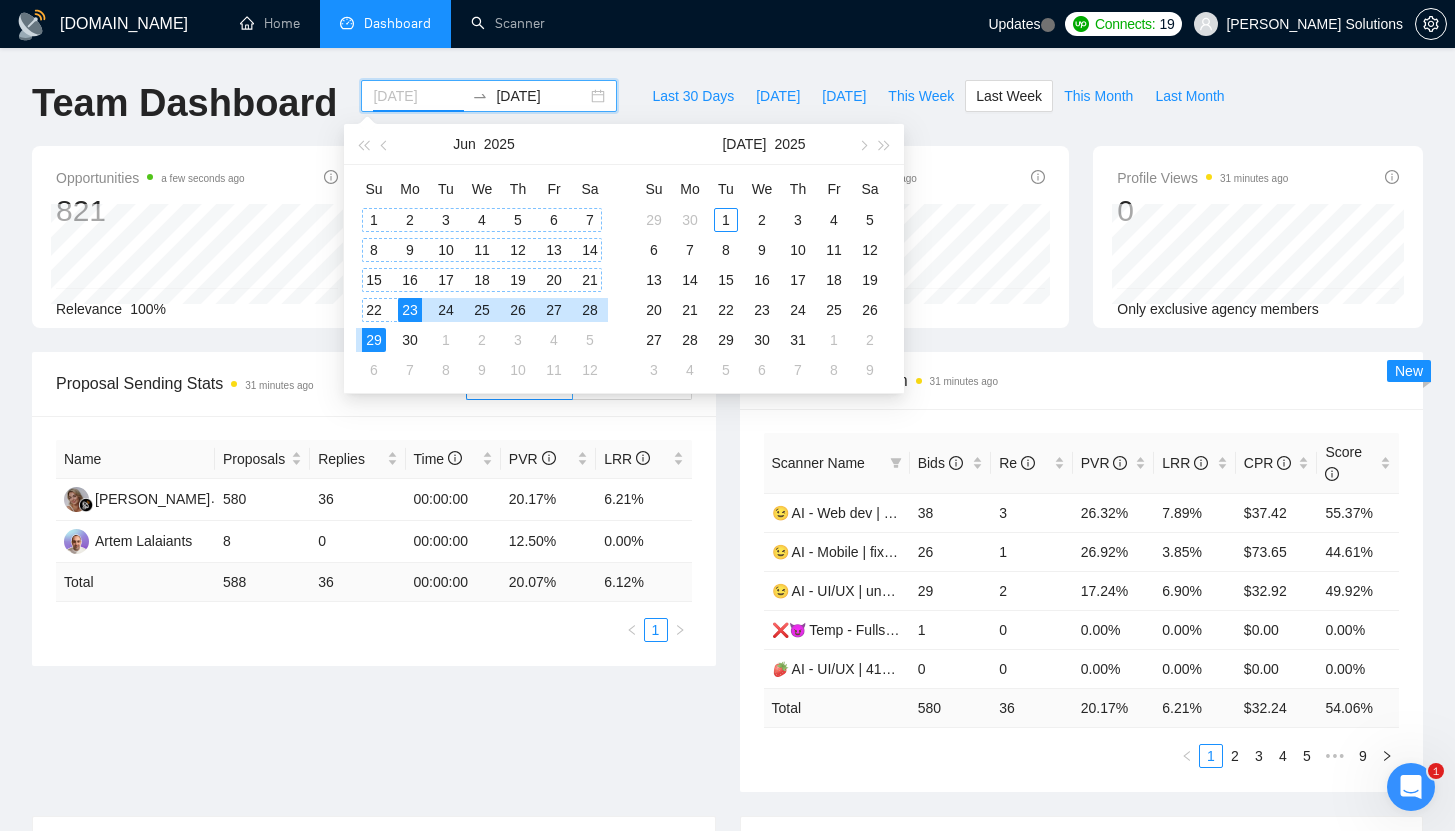 click on "1" at bounding box center [374, 220] 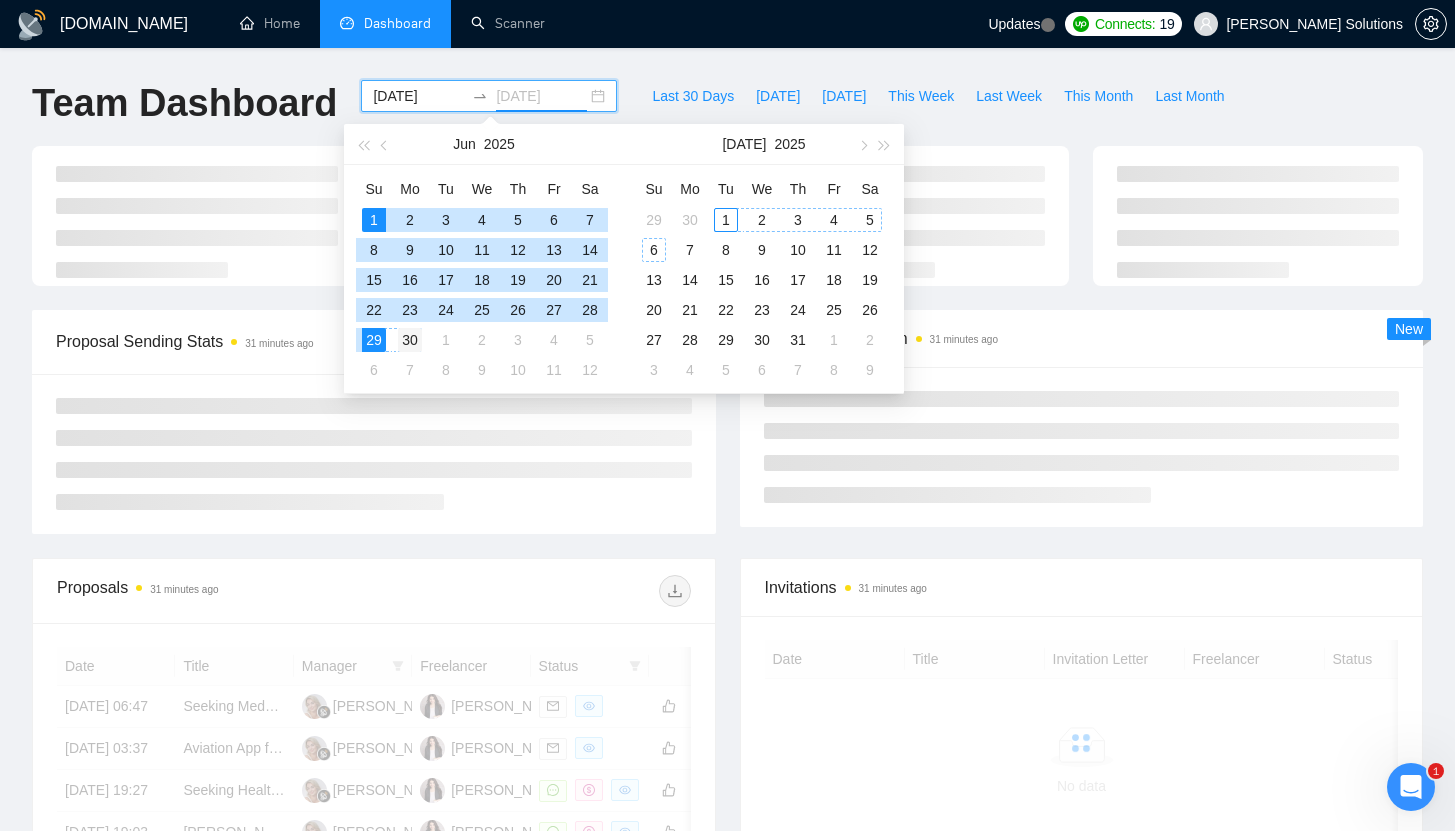 type on "[DATE]" 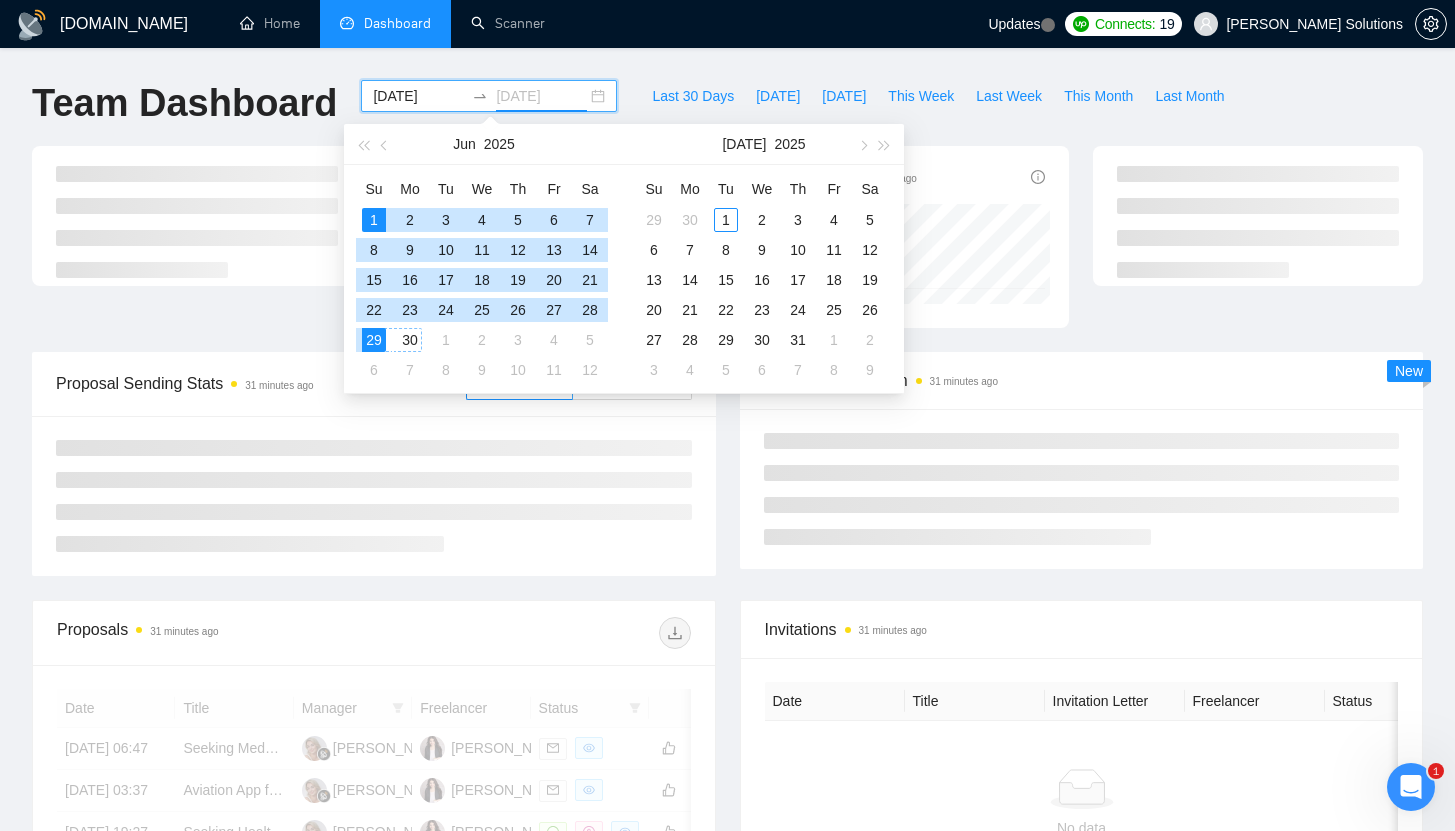 click on "30" at bounding box center (410, 340) 